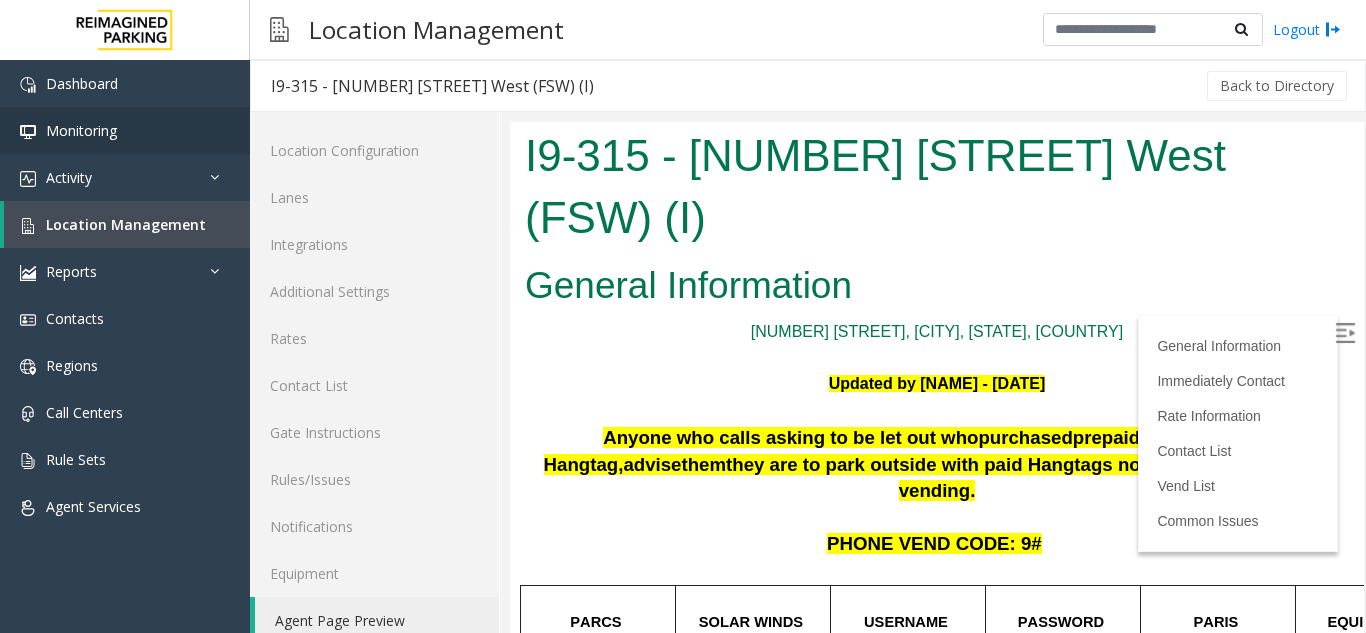 scroll, scrollTop: 1027, scrollLeft: 0, axis: vertical 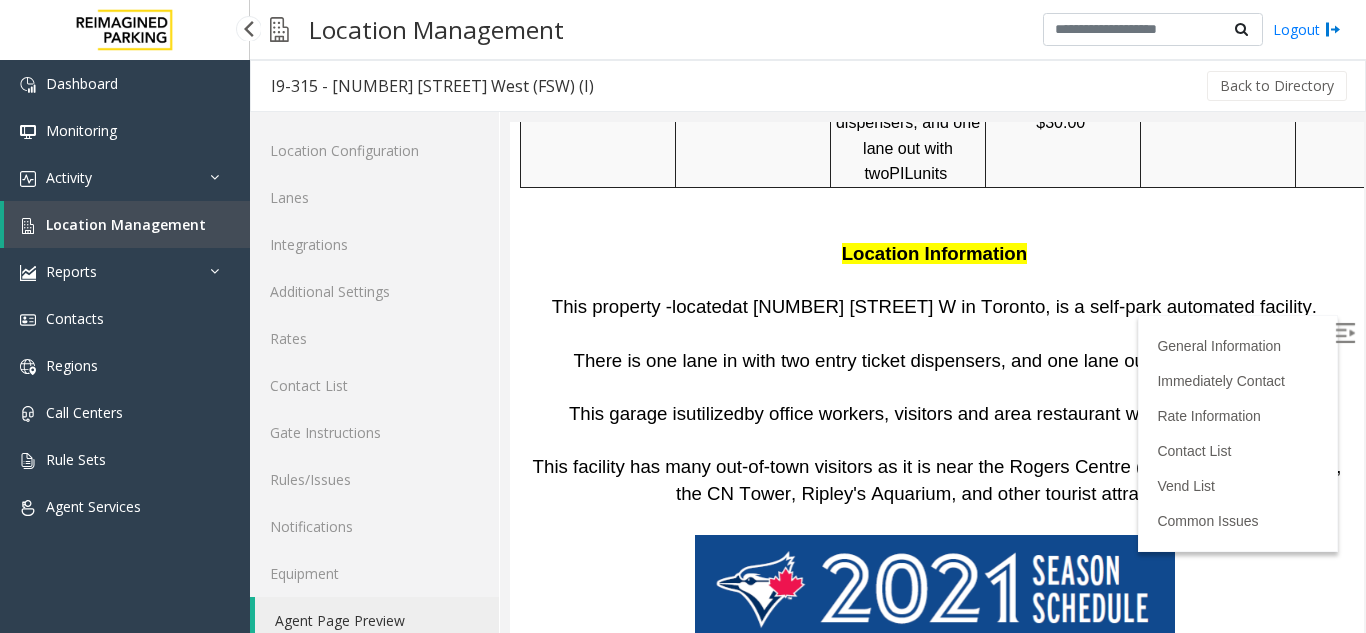 click on "Location Management" at bounding box center [126, 224] 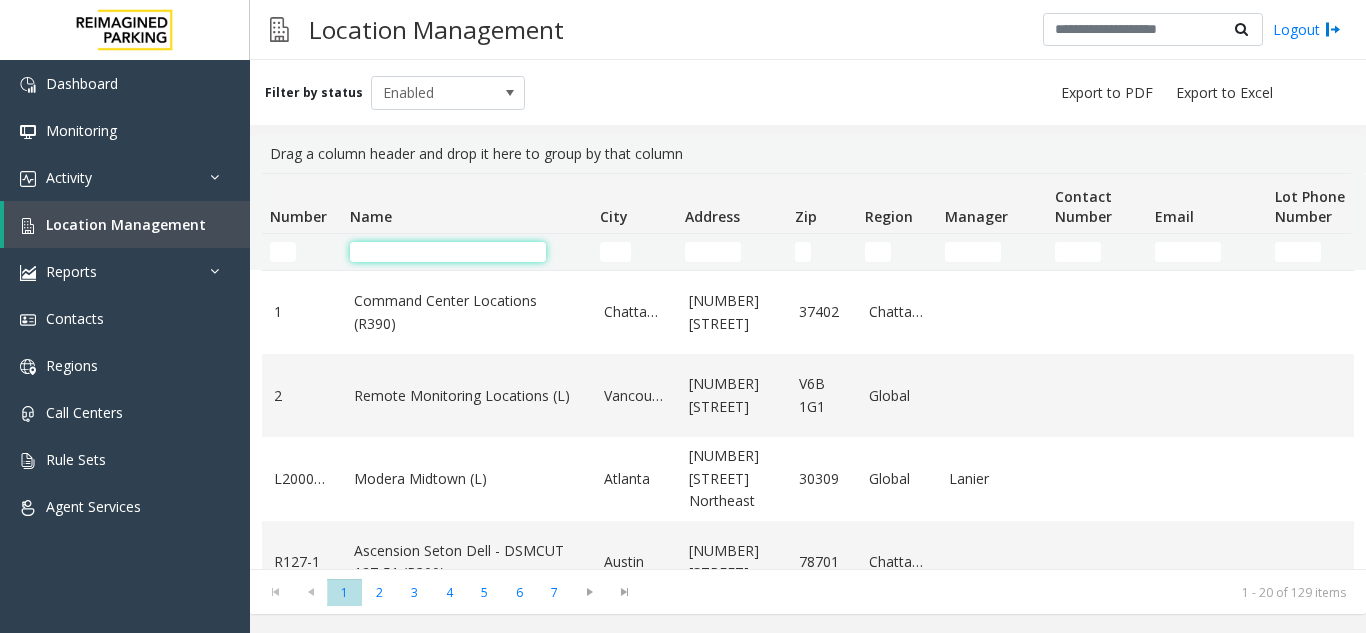 click 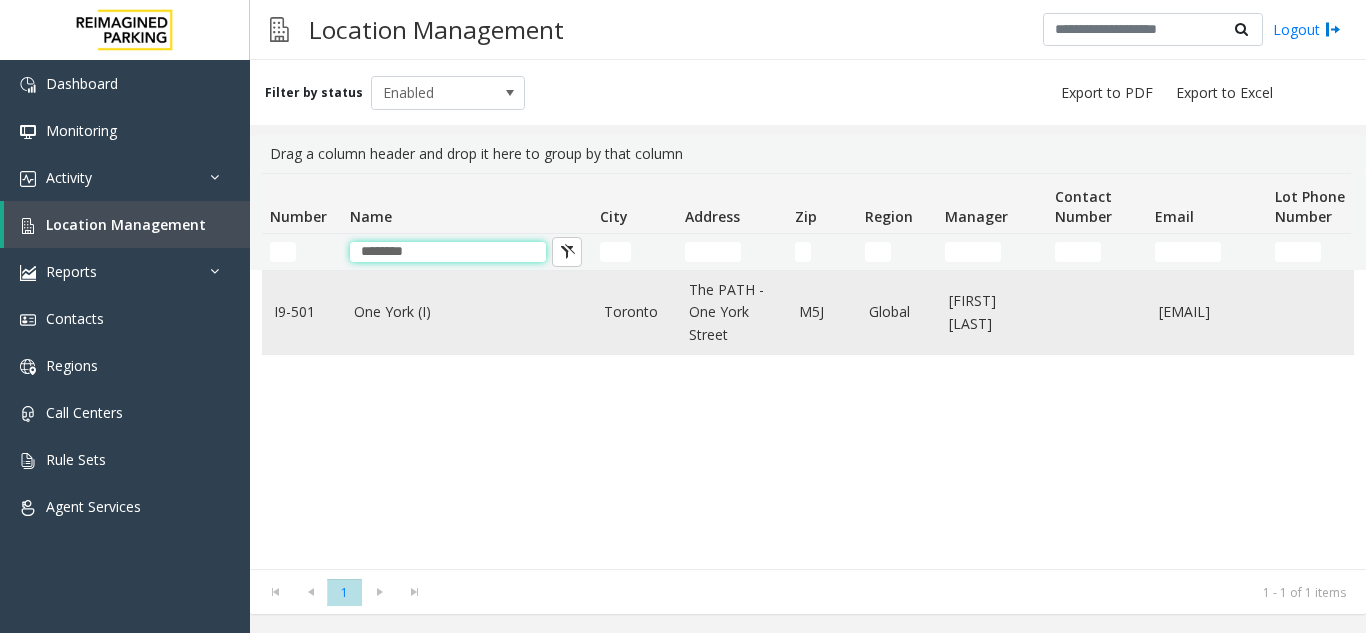 type on "********" 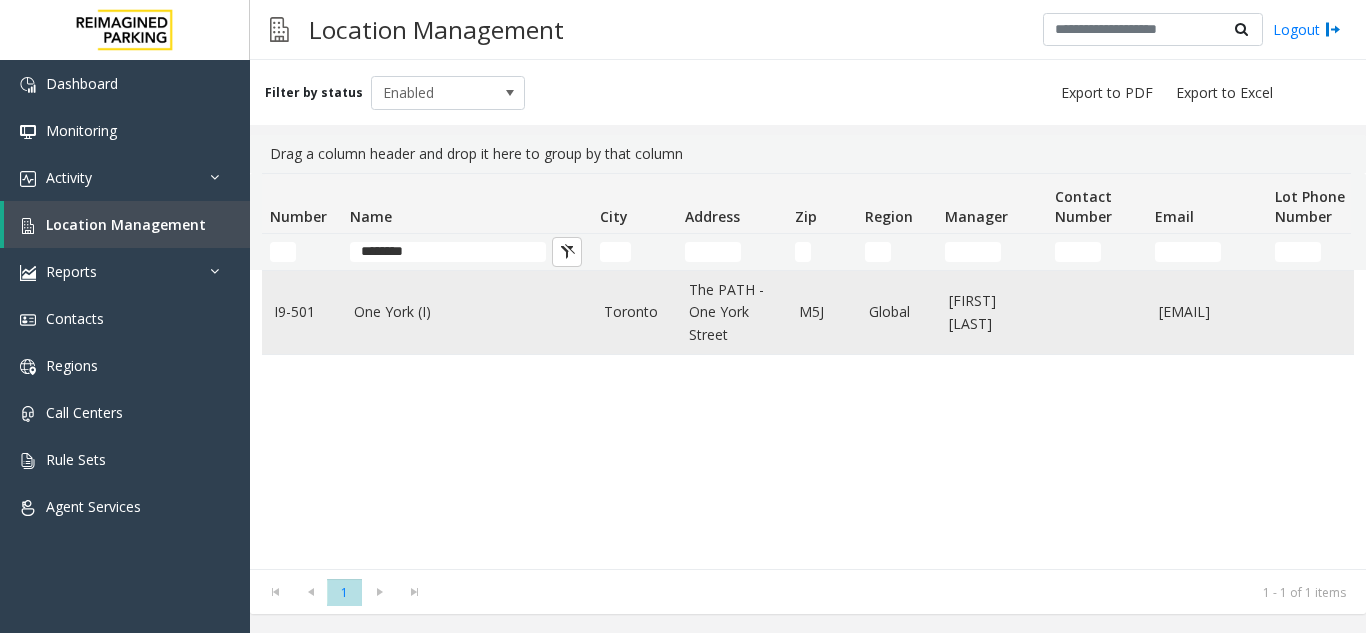 click on "One York (I)" 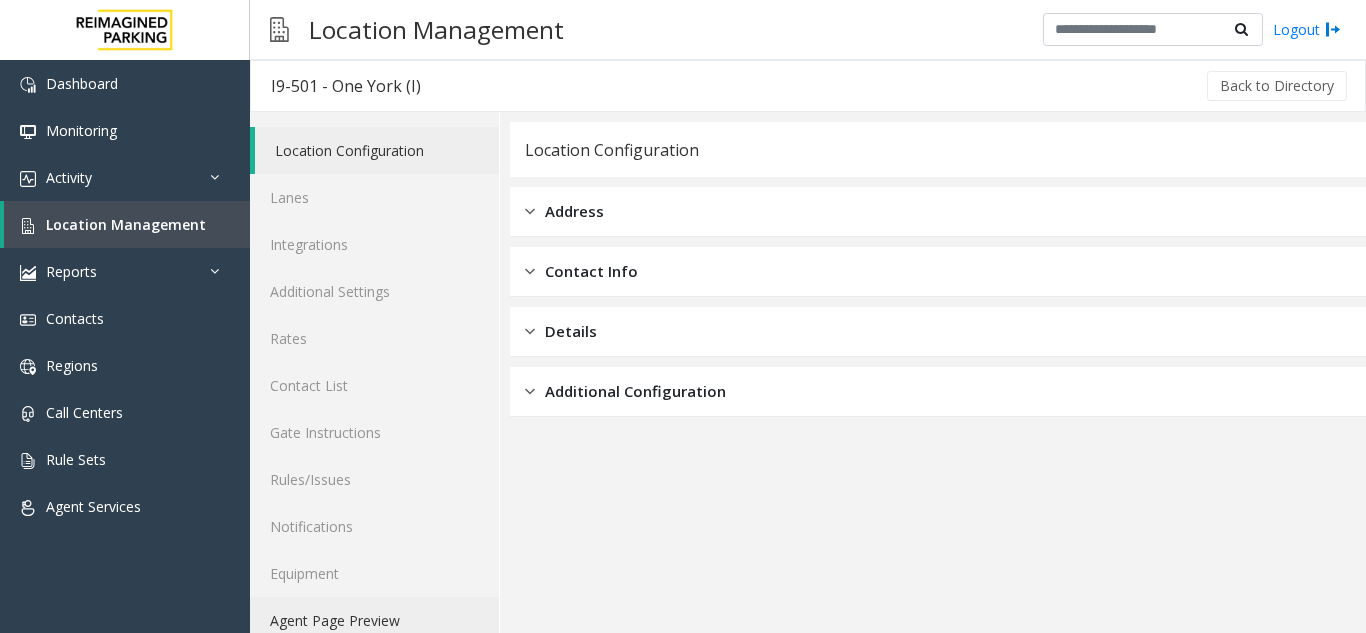 click on "Agent Page Preview" 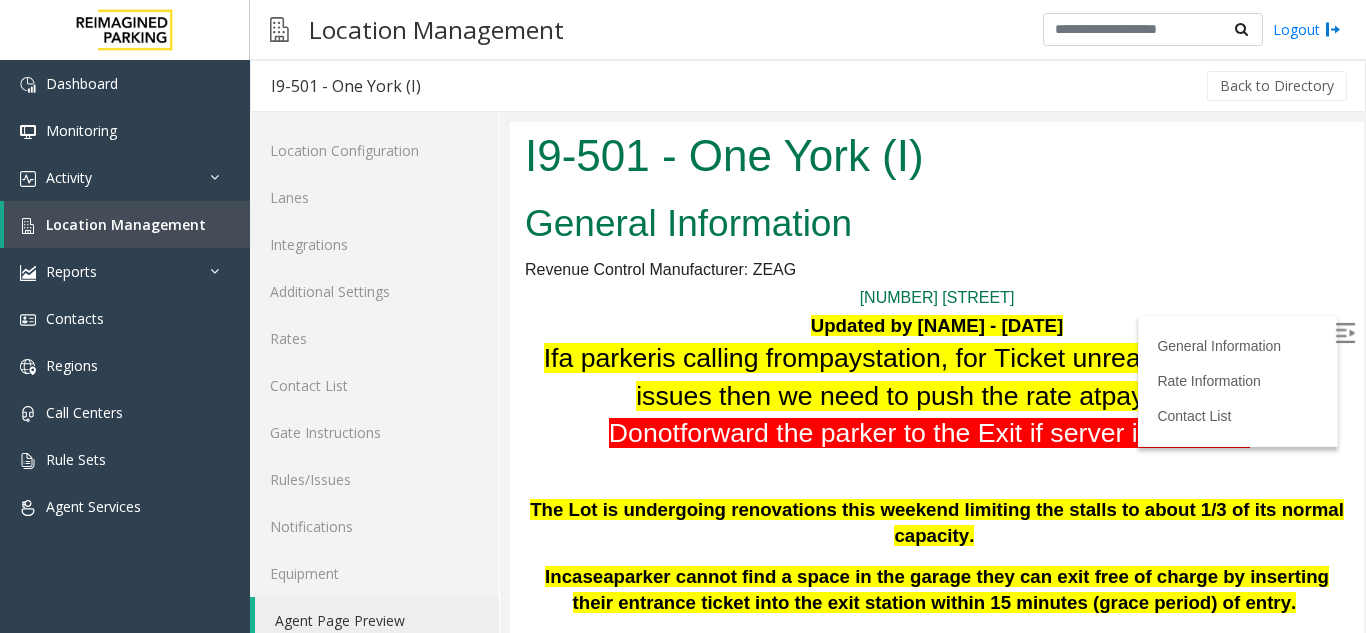 scroll, scrollTop: 0, scrollLeft: 0, axis: both 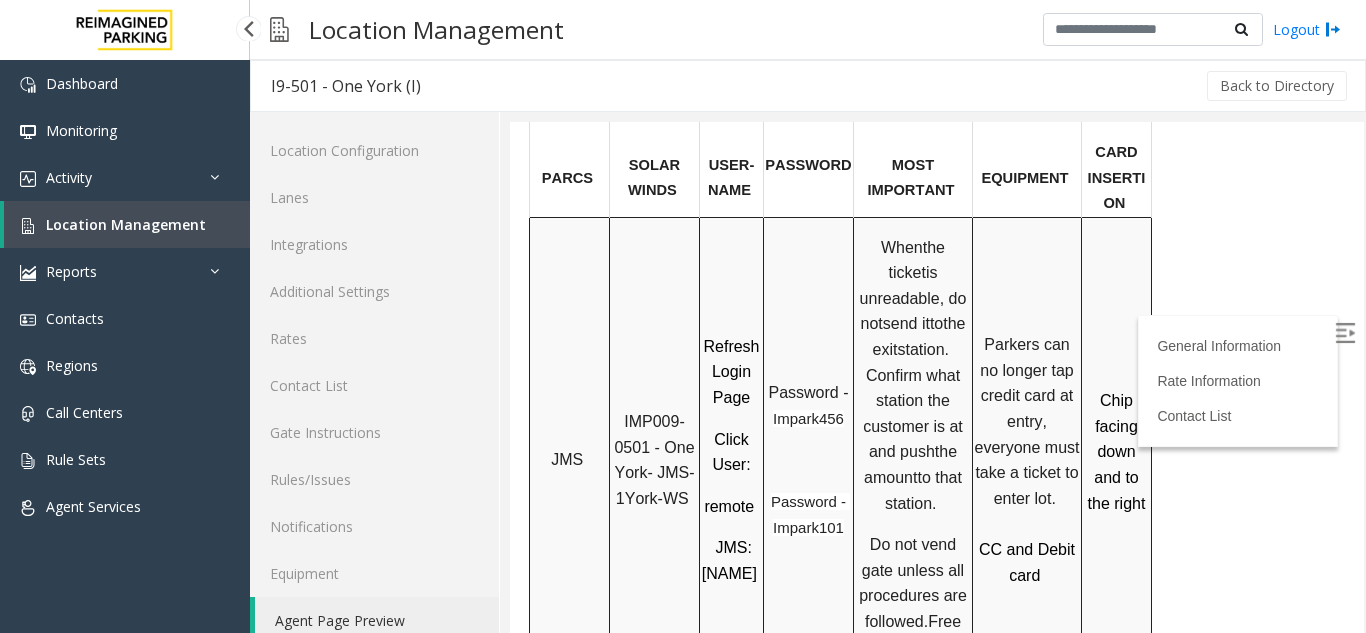 click on "Location Management" at bounding box center (126, 224) 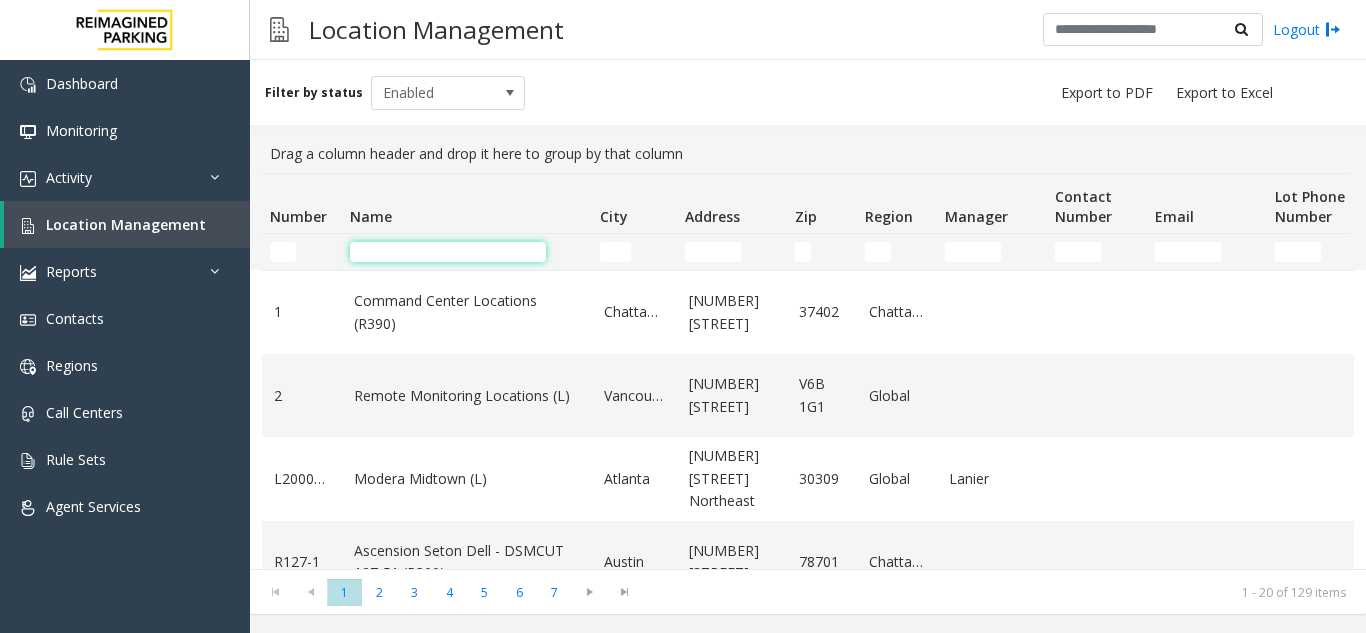 click 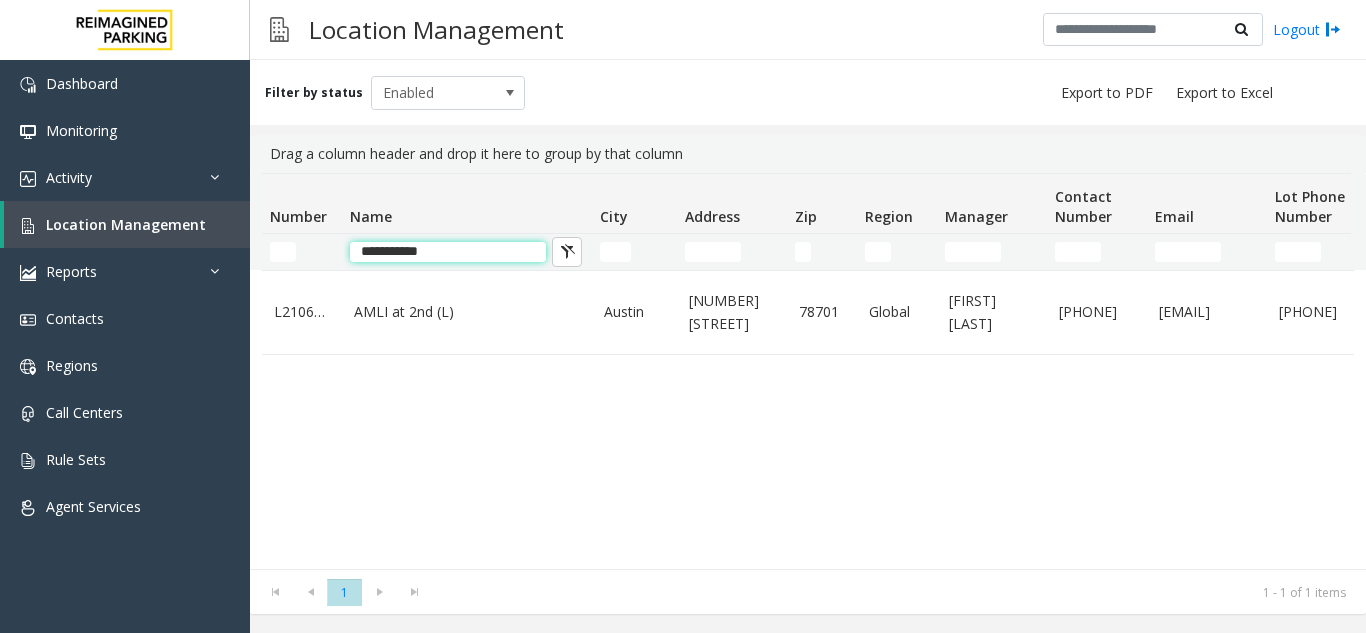 type on "**********" 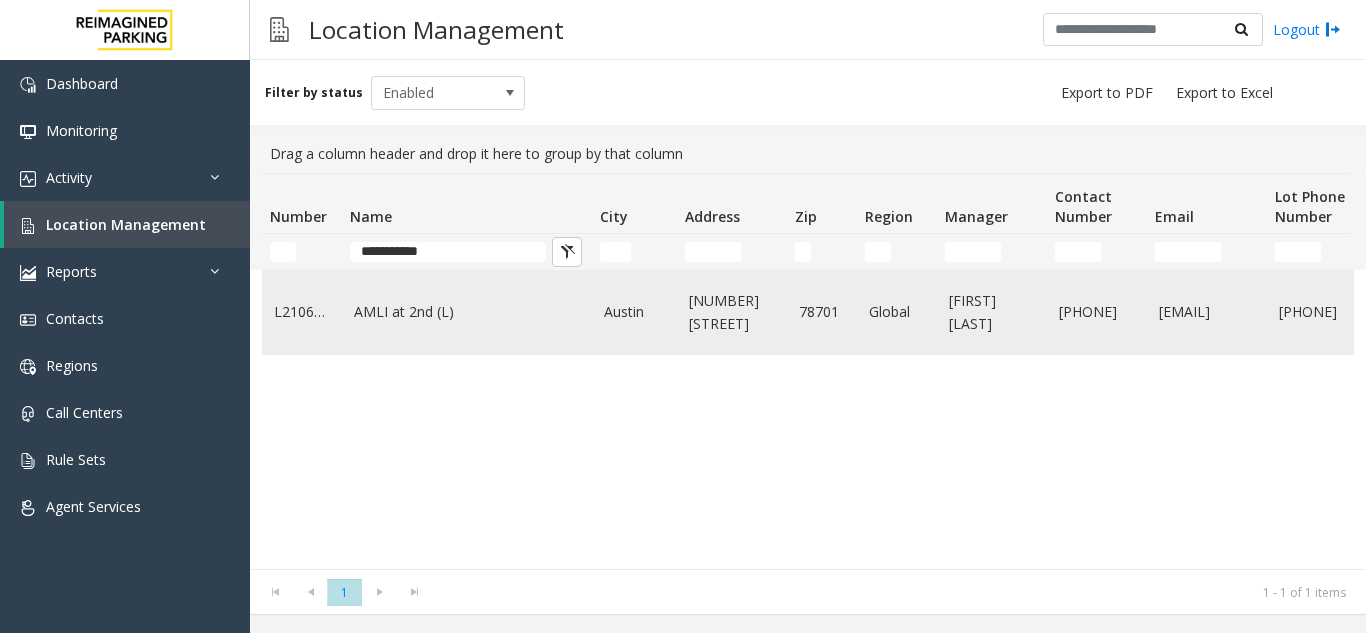 click on "AMLI at 2nd (L)" 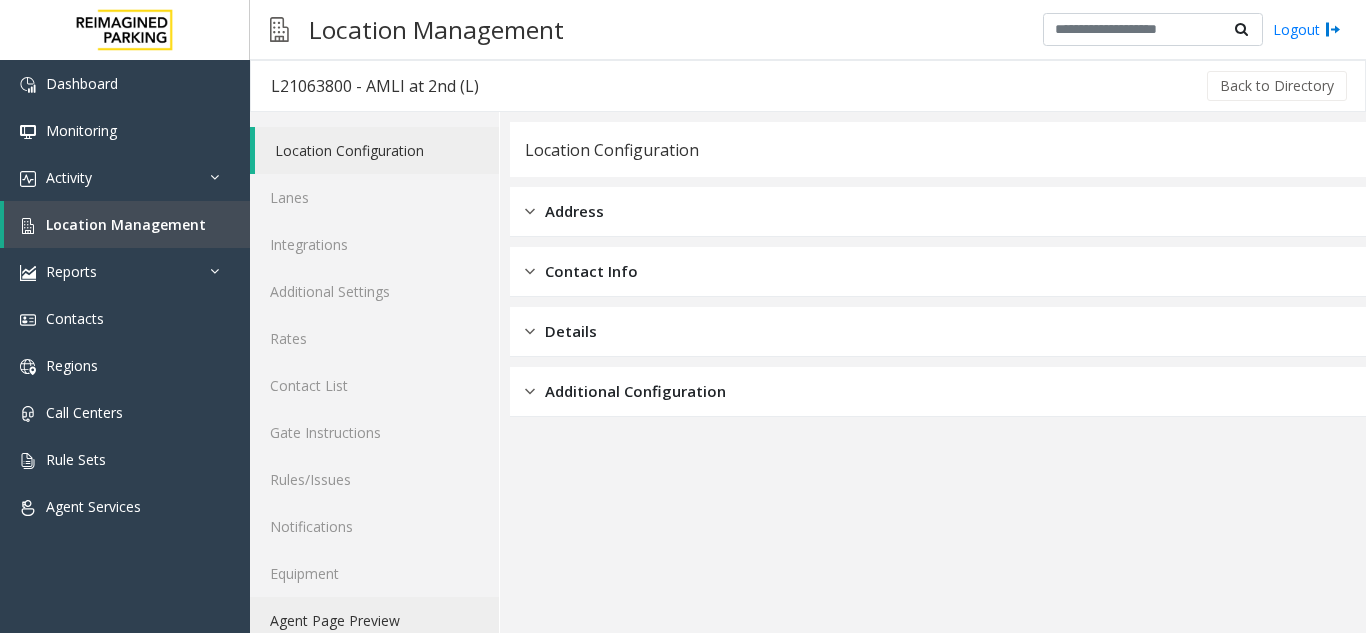 click on "Agent Page Preview" 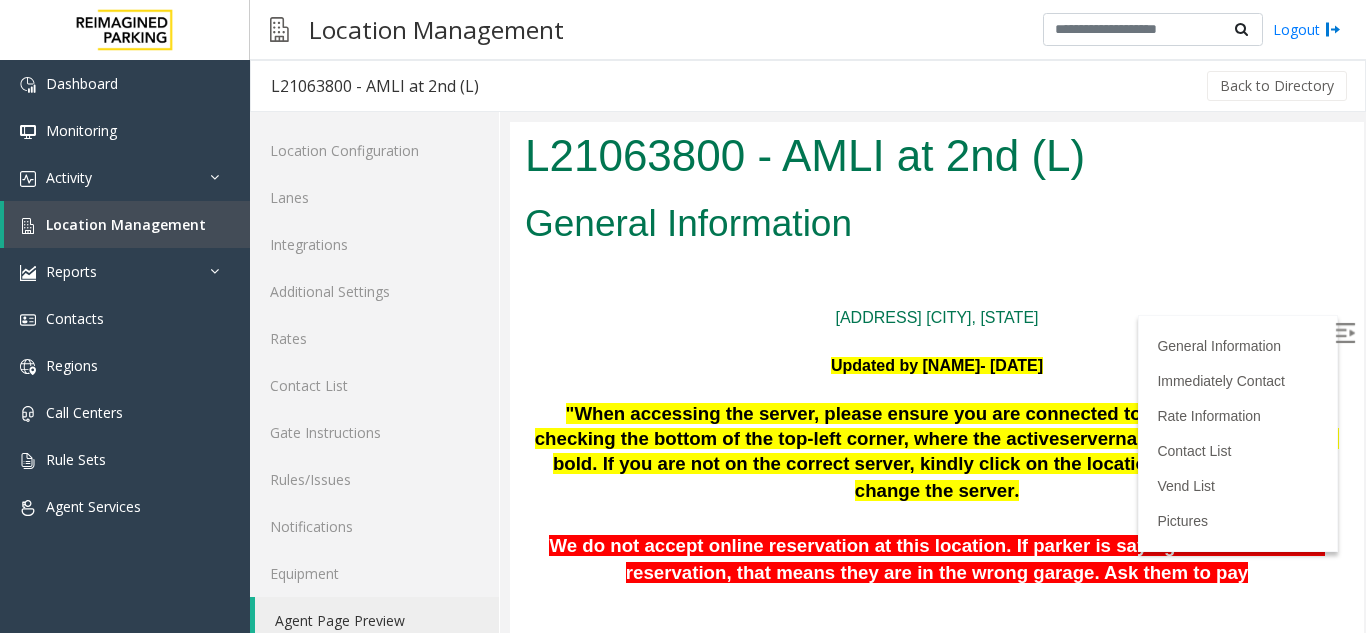 scroll, scrollTop: 0, scrollLeft: 0, axis: both 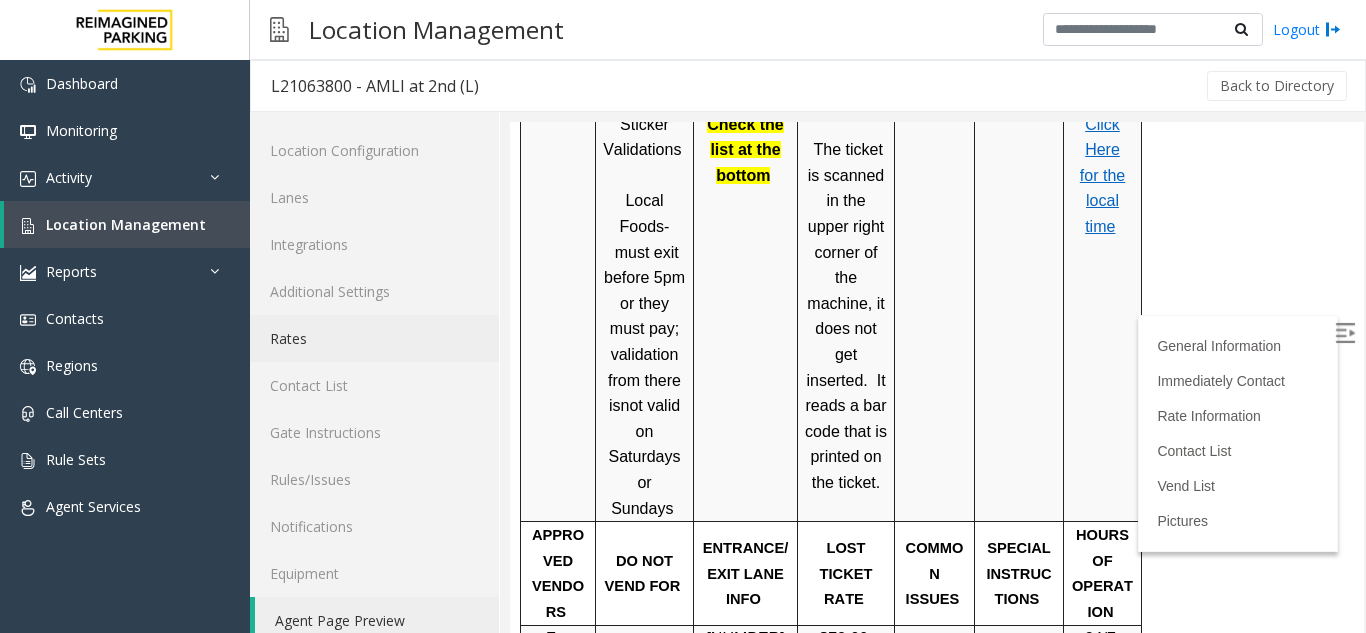 click on "Rates" 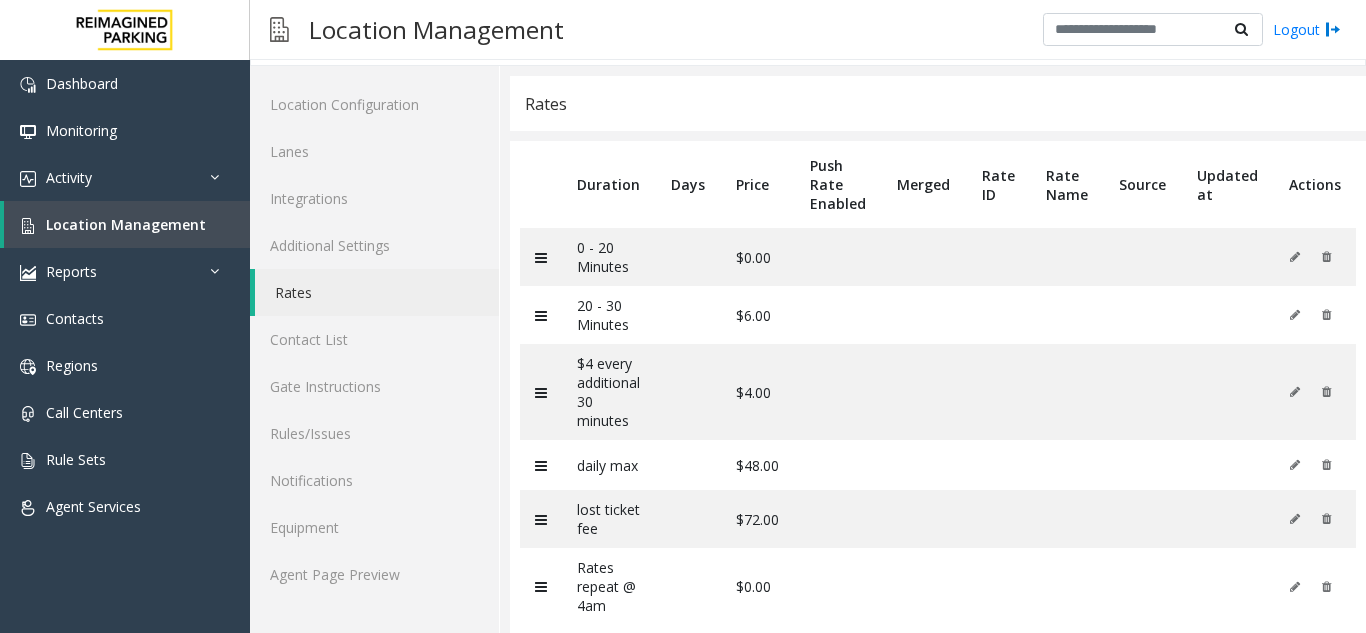 scroll, scrollTop: 48, scrollLeft: 0, axis: vertical 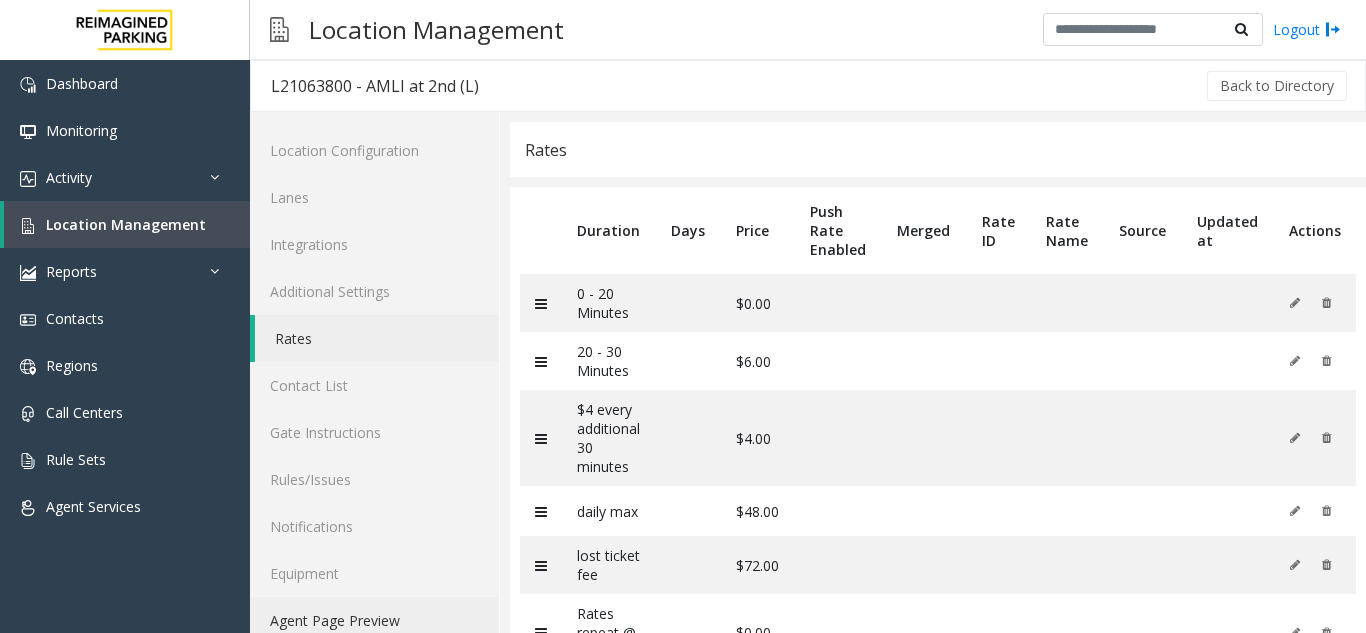 click on "Agent Page Preview" 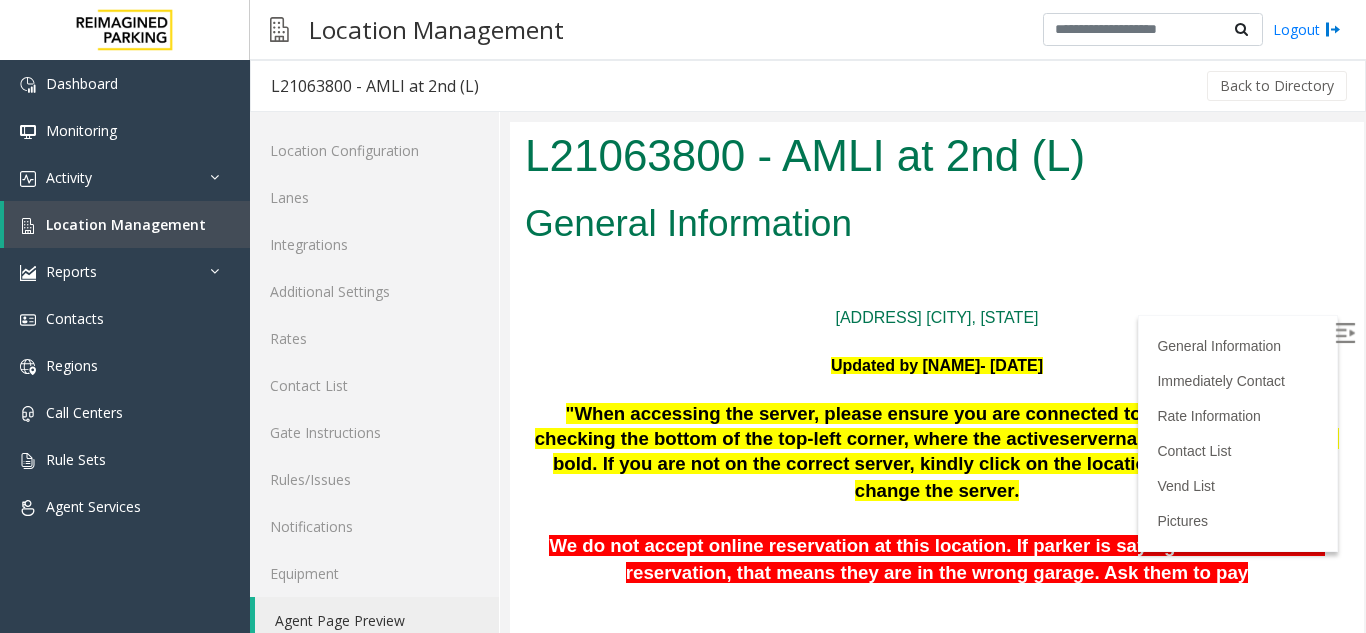 scroll, scrollTop: 0, scrollLeft: 0, axis: both 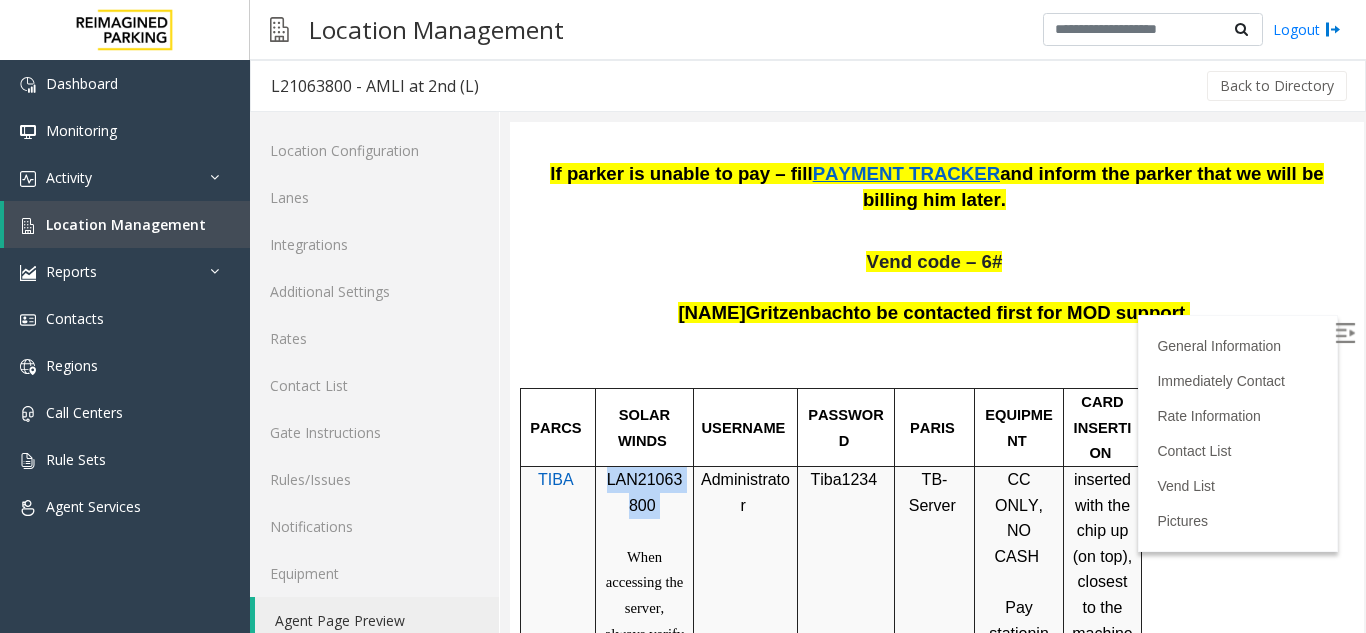 drag, startPoint x: 605, startPoint y: 483, endPoint x: 662, endPoint y: 505, distance: 61.09828 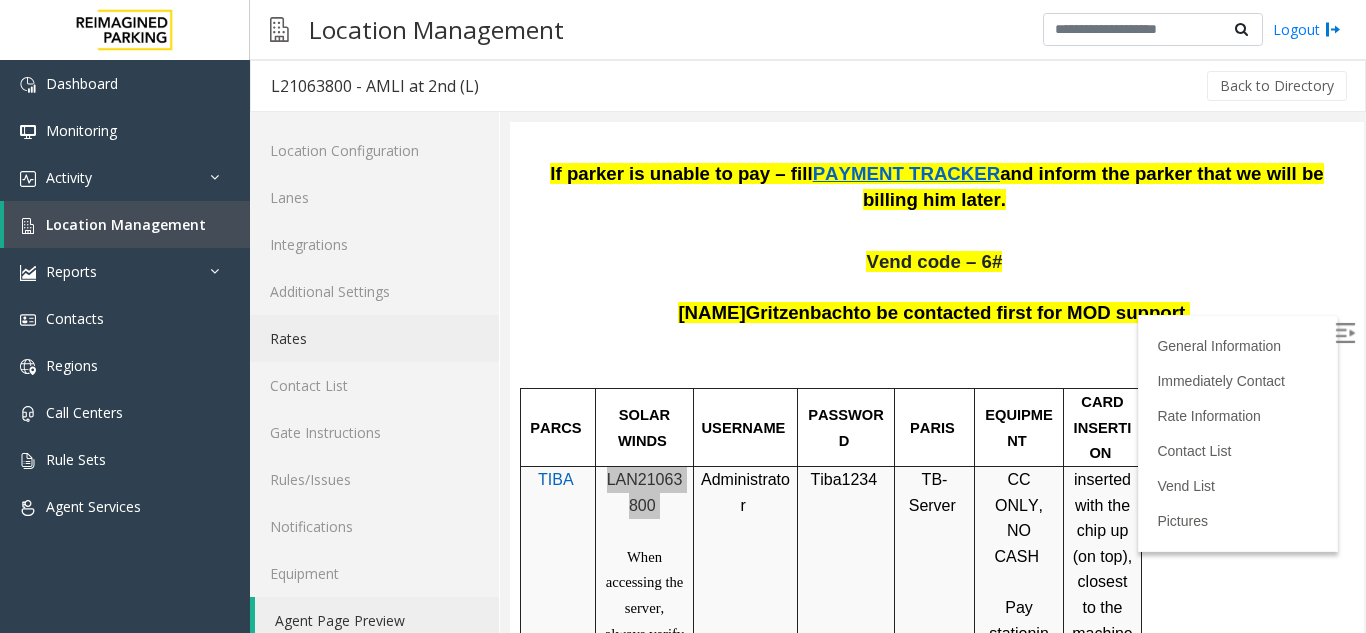 click on "Rates" 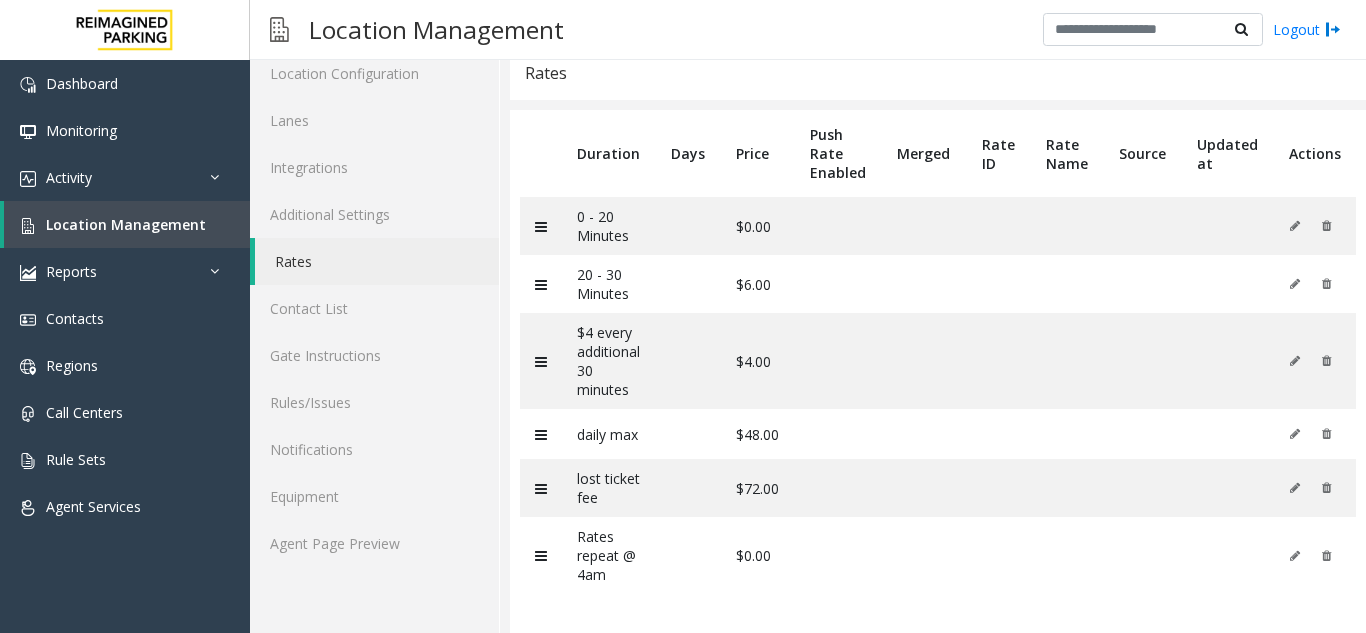 scroll, scrollTop: 78, scrollLeft: 0, axis: vertical 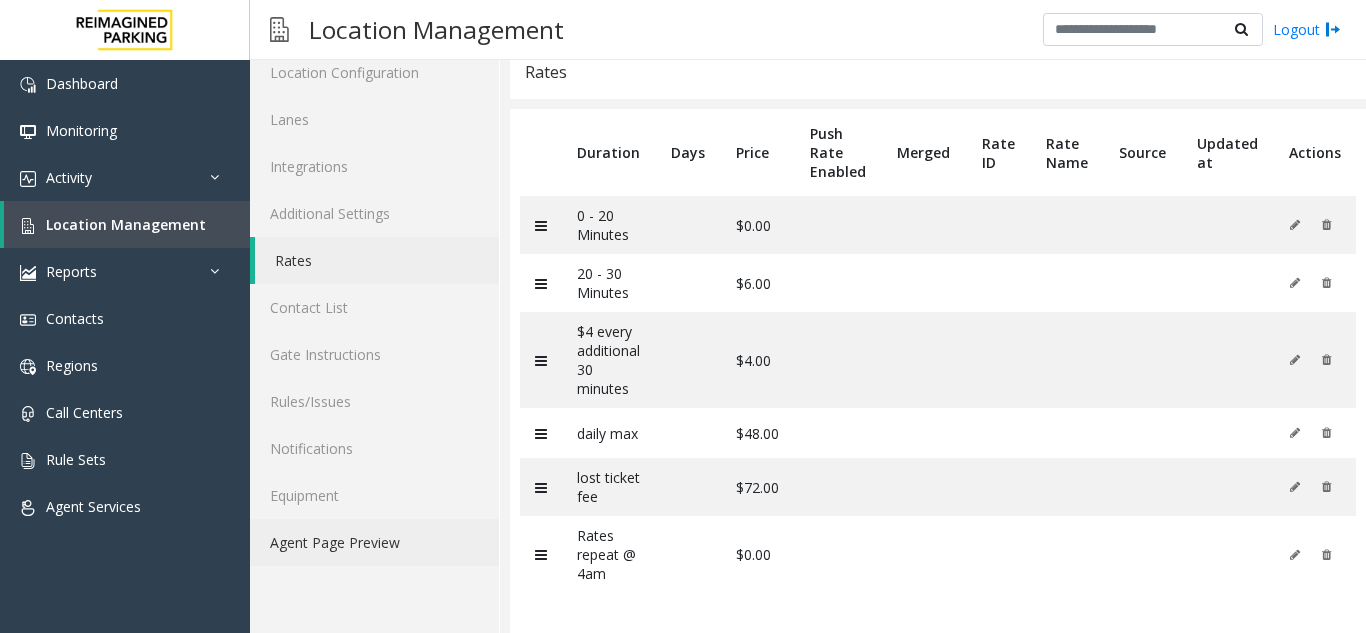 click on "Agent Page Preview" 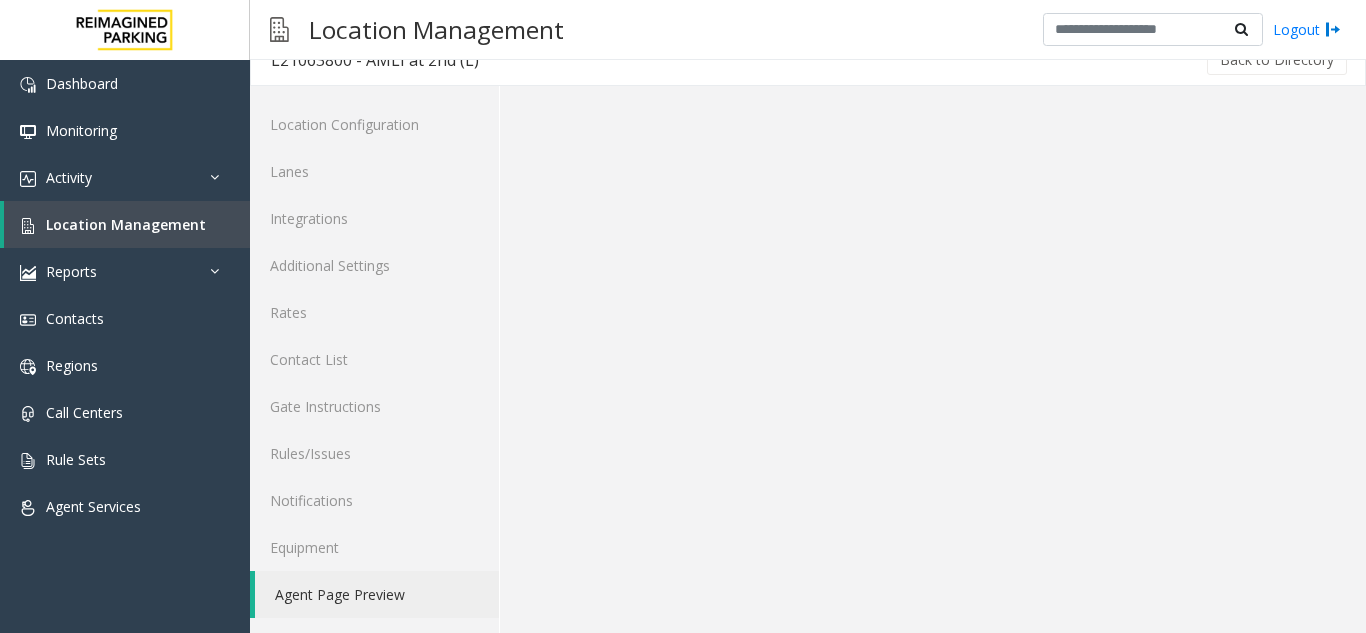 scroll, scrollTop: 26, scrollLeft: 0, axis: vertical 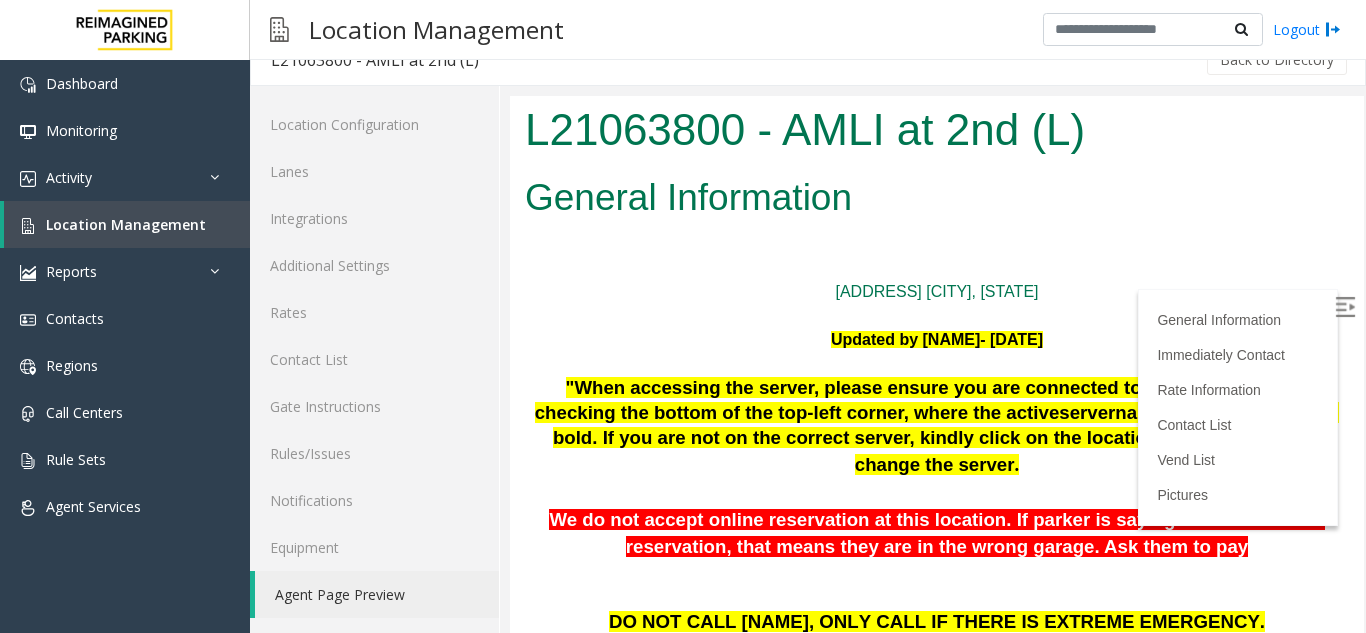 click at bounding box center [1345, 307] 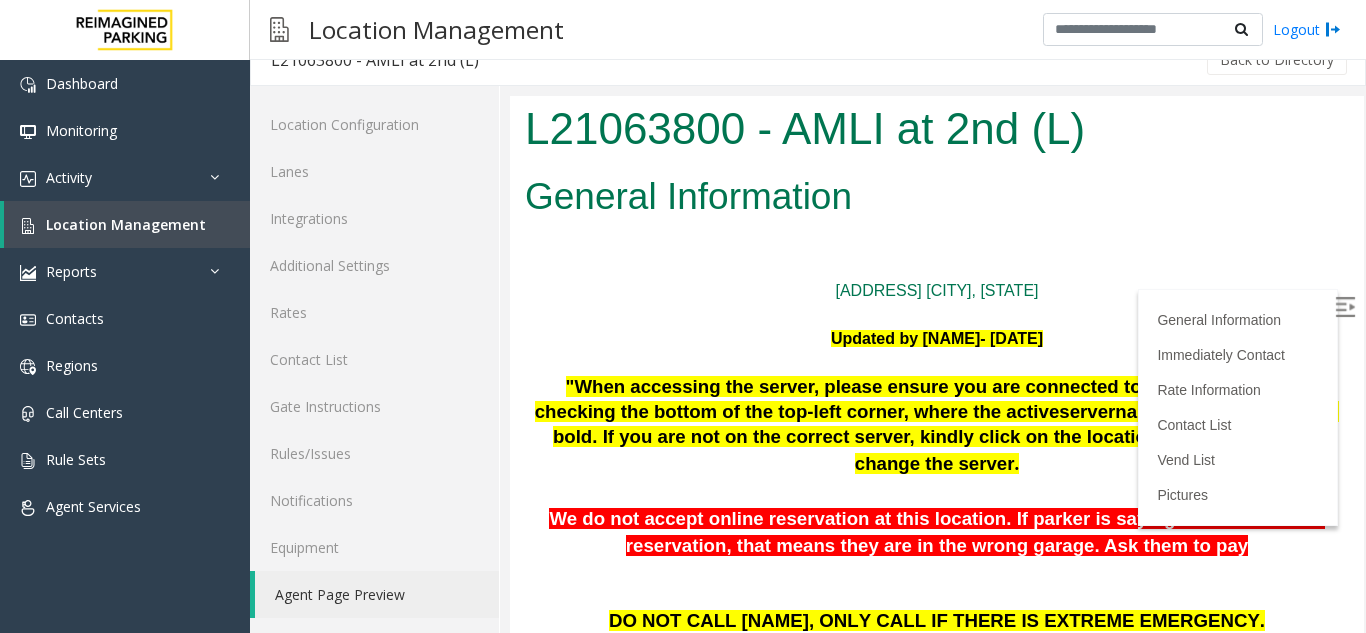 scroll, scrollTop: 0, scrollLeft: 0, axis: both 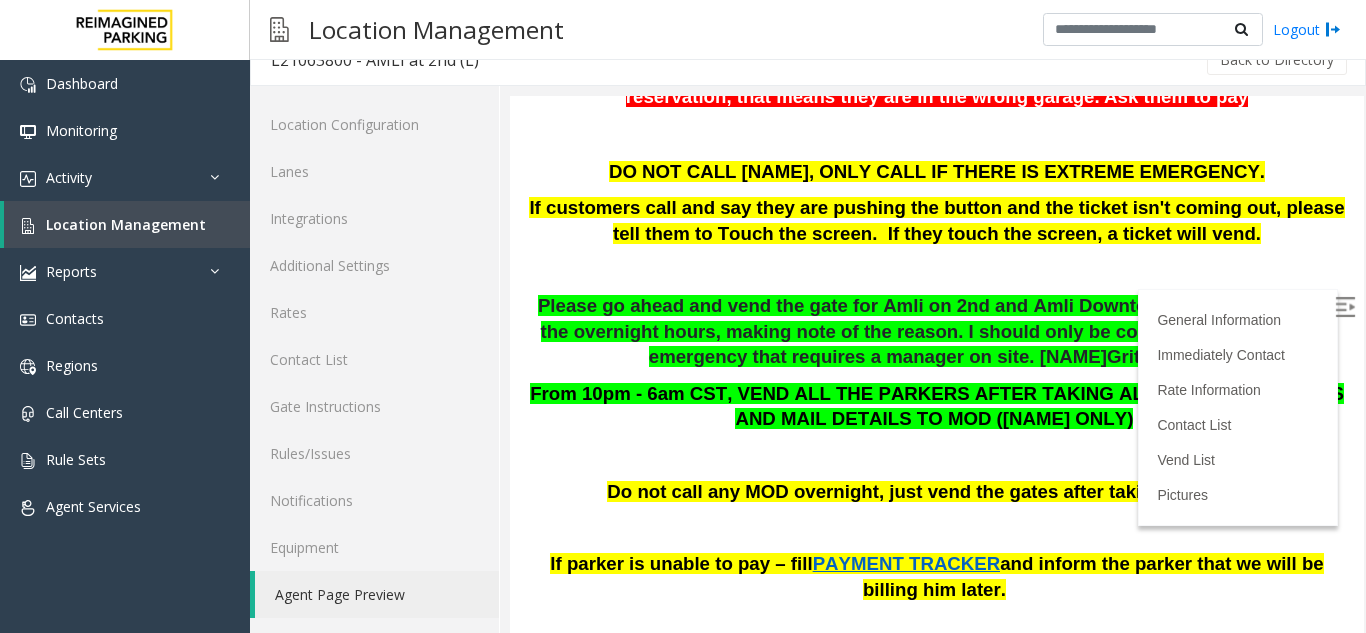 click 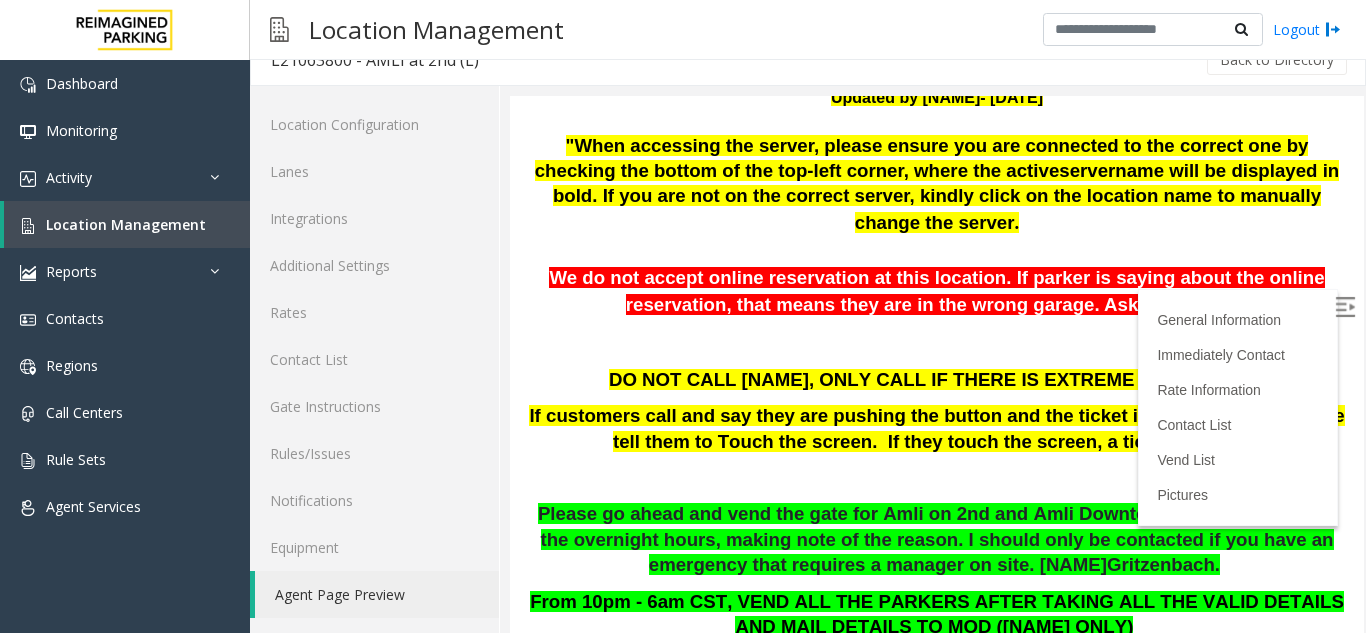 scroll, scrollTop: 139, scrollLeft: 0, axis: vertical 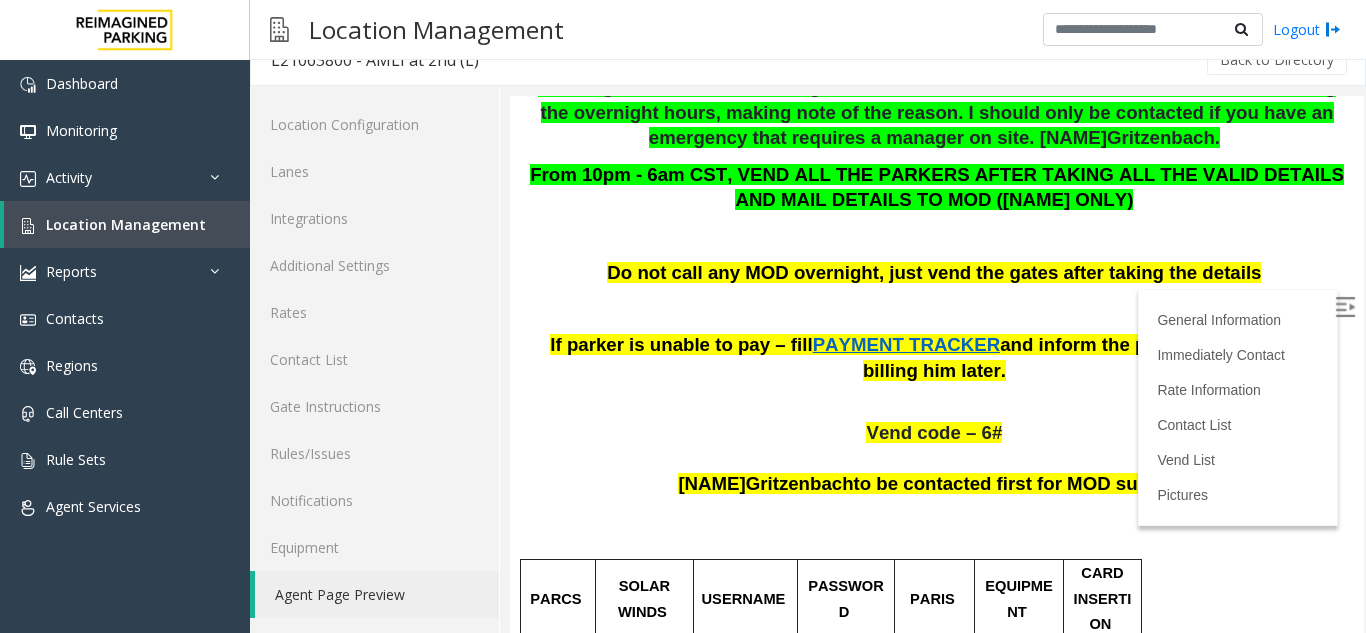 click on "PAYMENT TRACKER" at bounding box center (907, 344) 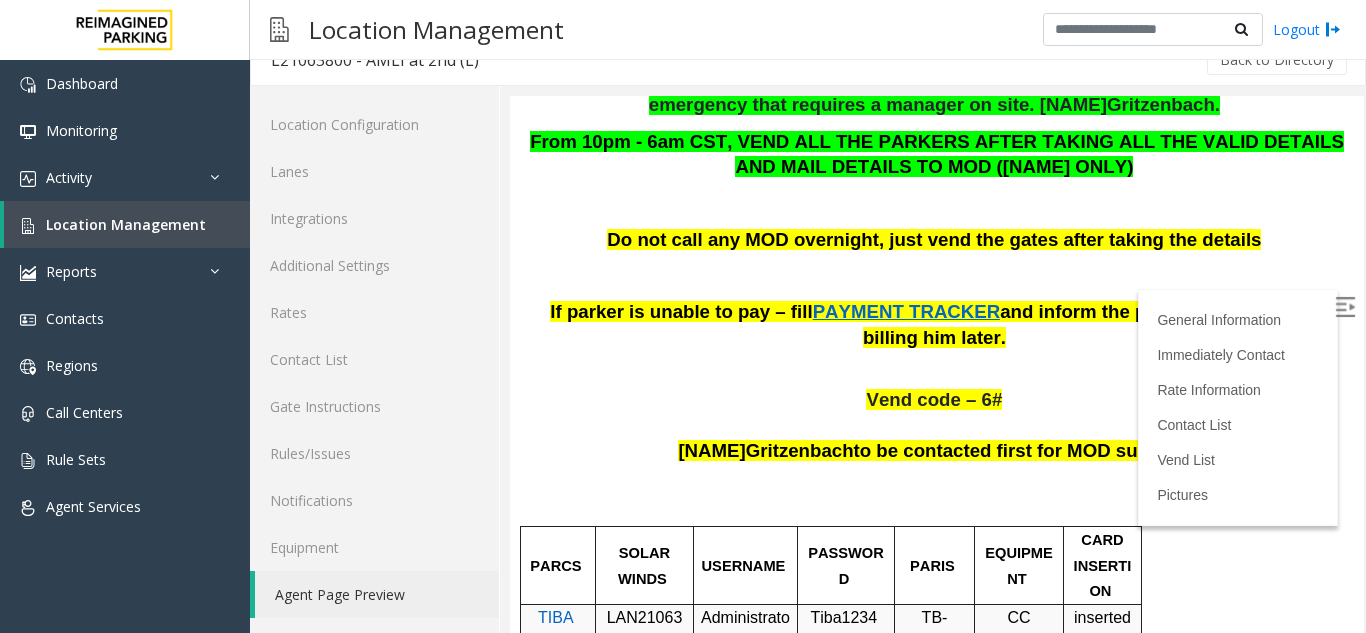 scroll, scrollTop: 669, scrollLeft: 0, axis: vertical 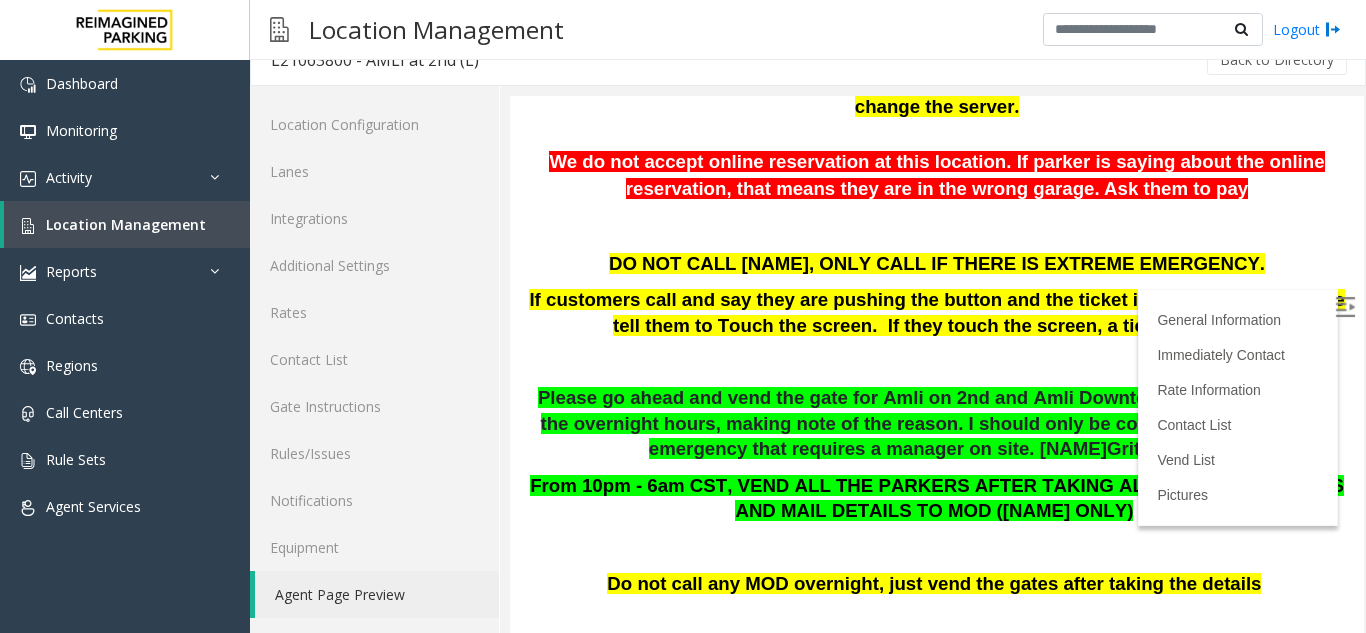 click on "DO NOT CALL [NAME], ONLY CALL IF THERE IS EXTREME EMERGENCY. If customers call and say they are pushing the button and the ticket isn't coming out, please tell them to Touch the screen.  If they touch the screen, a ticket will vend." at bounding box center [937, 314] 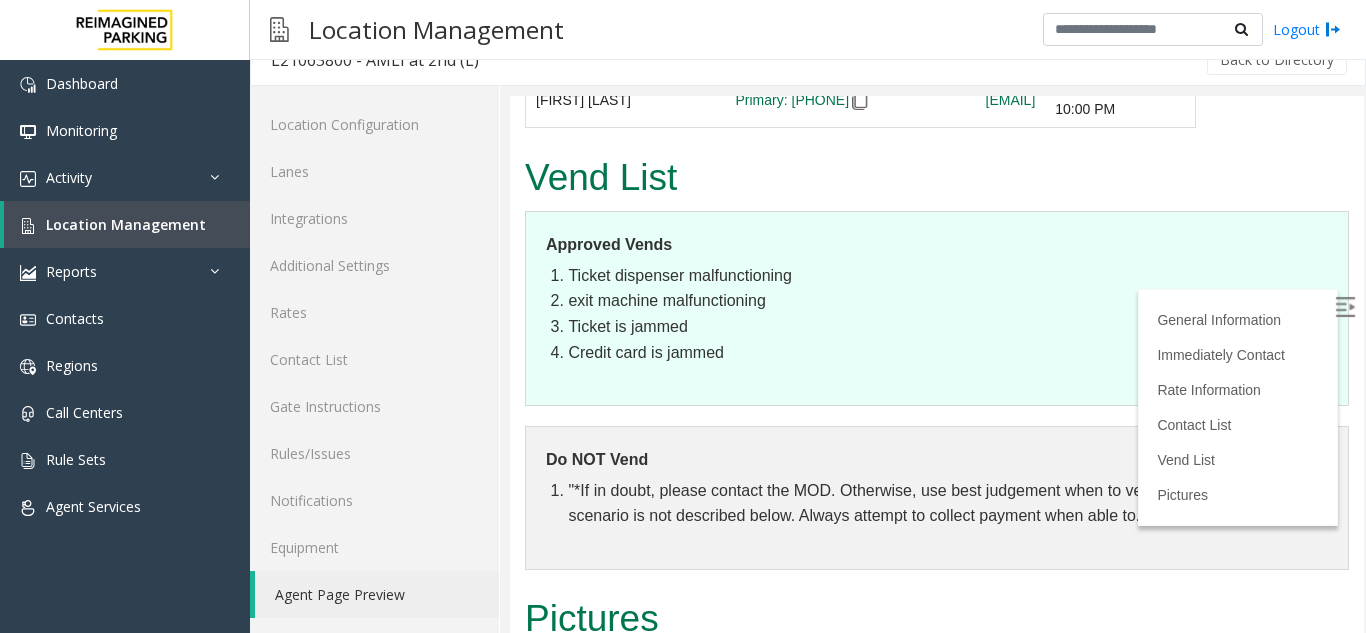 scroll, scrollTop: 5252, scrollLeft: 0, axis: vertical 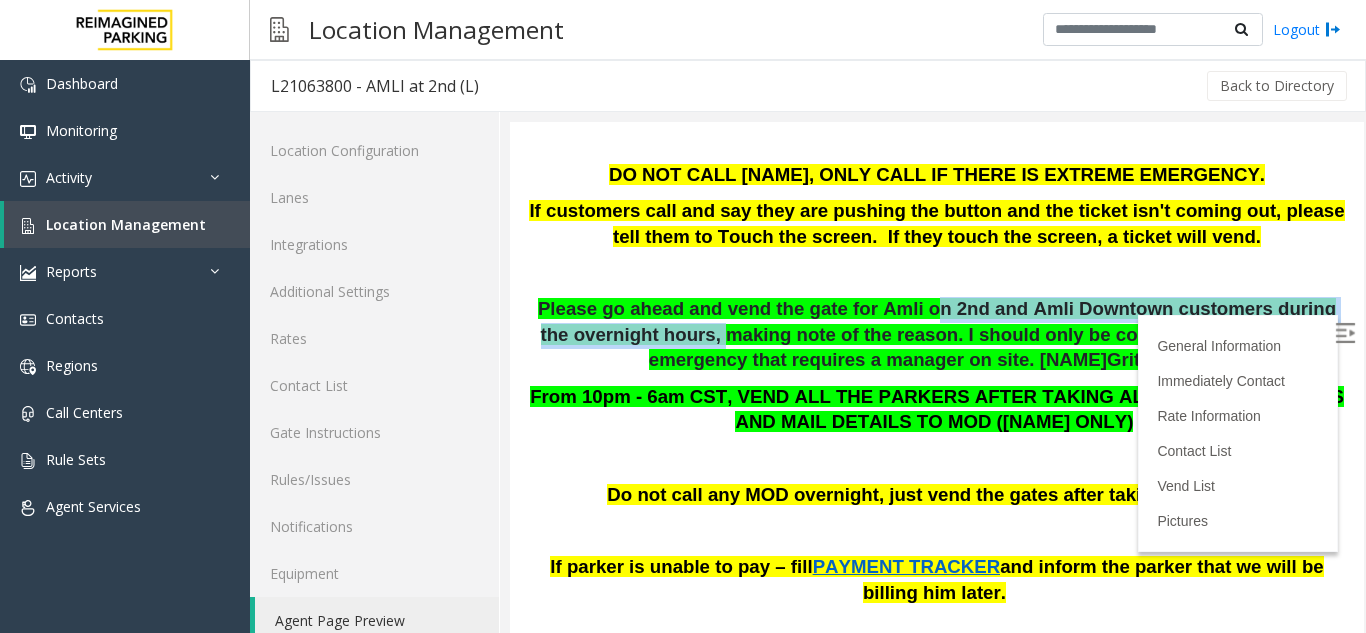 drag, startPoint x: 658, startPoint y: 340, endPoint x: 910, endPoint y: 309, distance: 253.89958 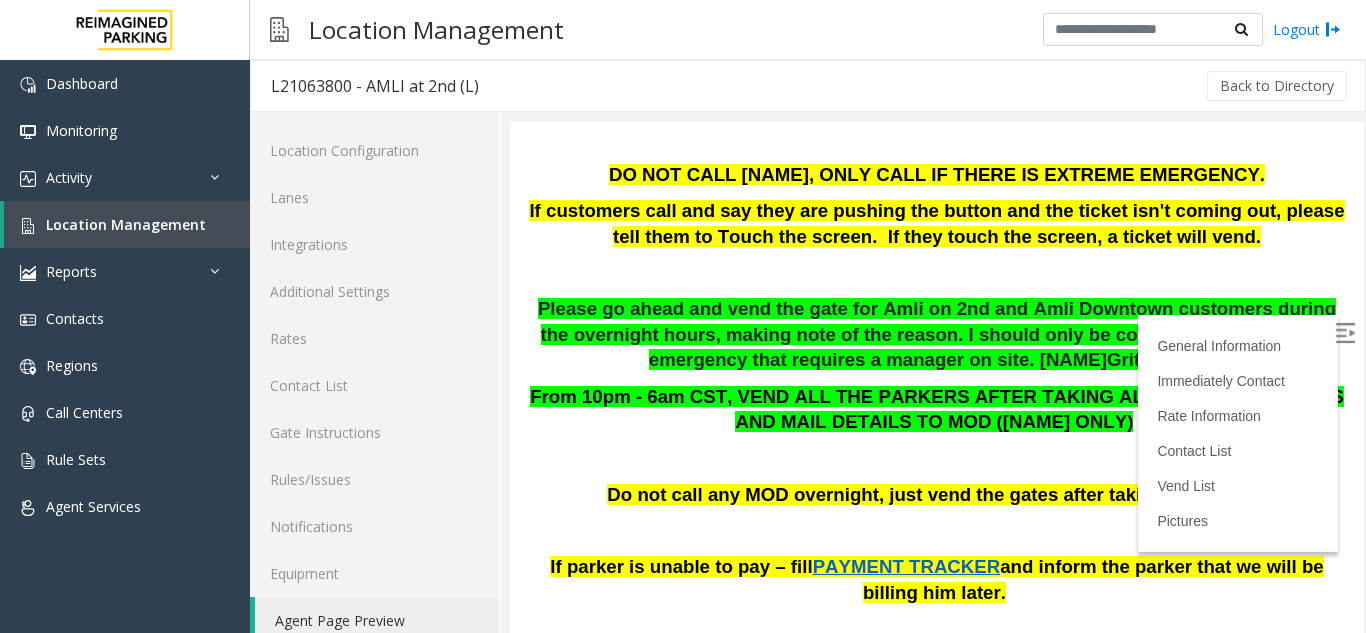click on "Please go ahead and vend the gate for Amli on 2nd and Amli Downtown customers during the overnight hours, making note of the reason. I should only be contacted if you have an emergency that requires a manager on site. [NAME] [LAST] ." at bounding box center [937, 335] 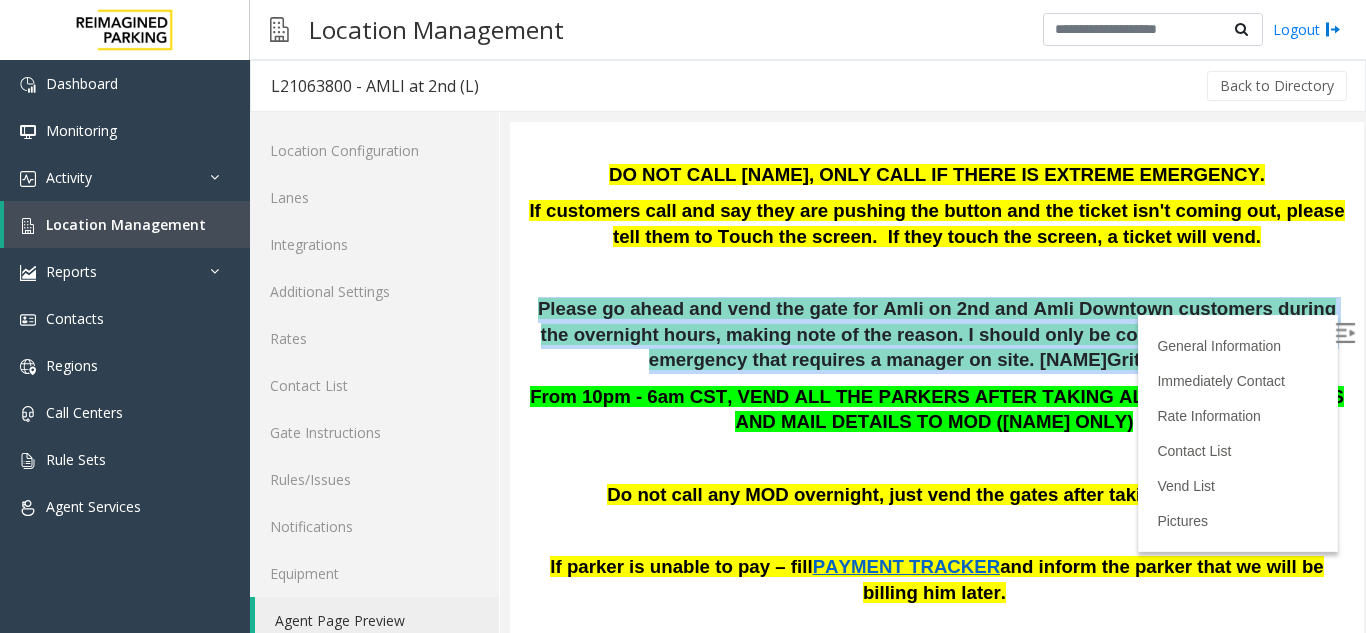 drag, startPoint x: 1101, startPoint y: 361, endPoint x: 559, endPoint y: 302, distance: 545.2018 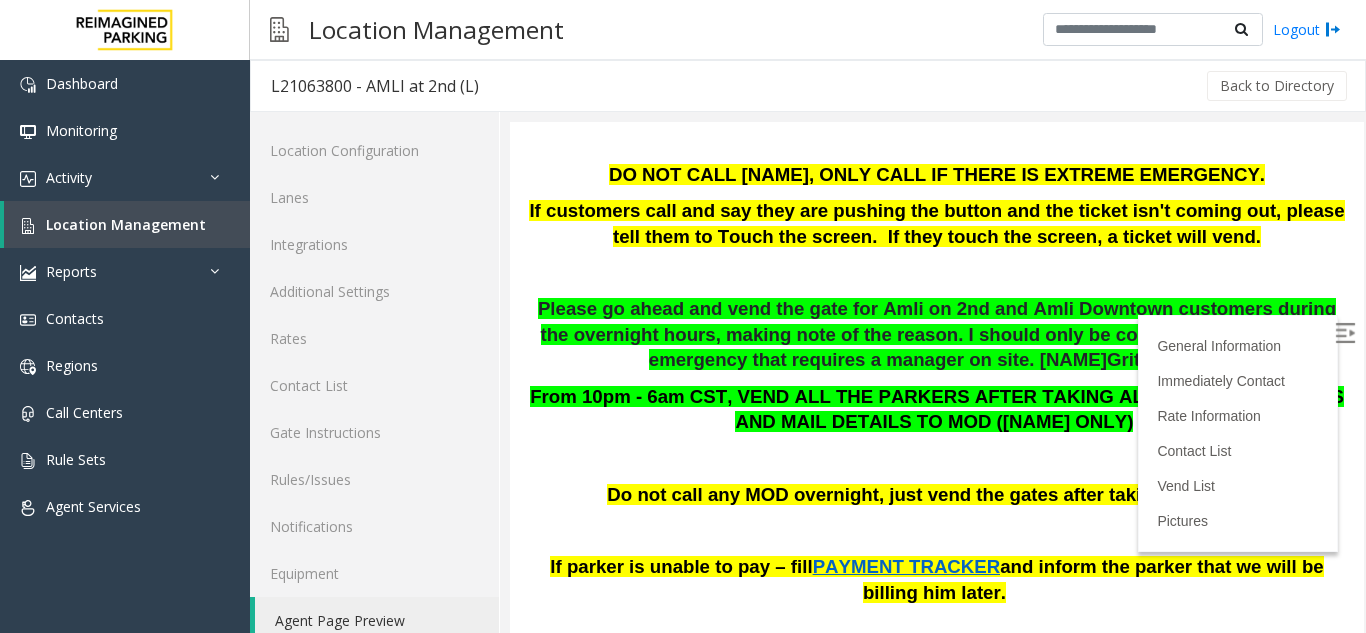 click on "From 10pm - 6am CST, VEND ALL THE PARKERS AFTER TAKING ALL THE VALID DETAILS AND MAIL DETAILS TO MOD ([NAME] ONLY)" at bounding box center [937, 409] 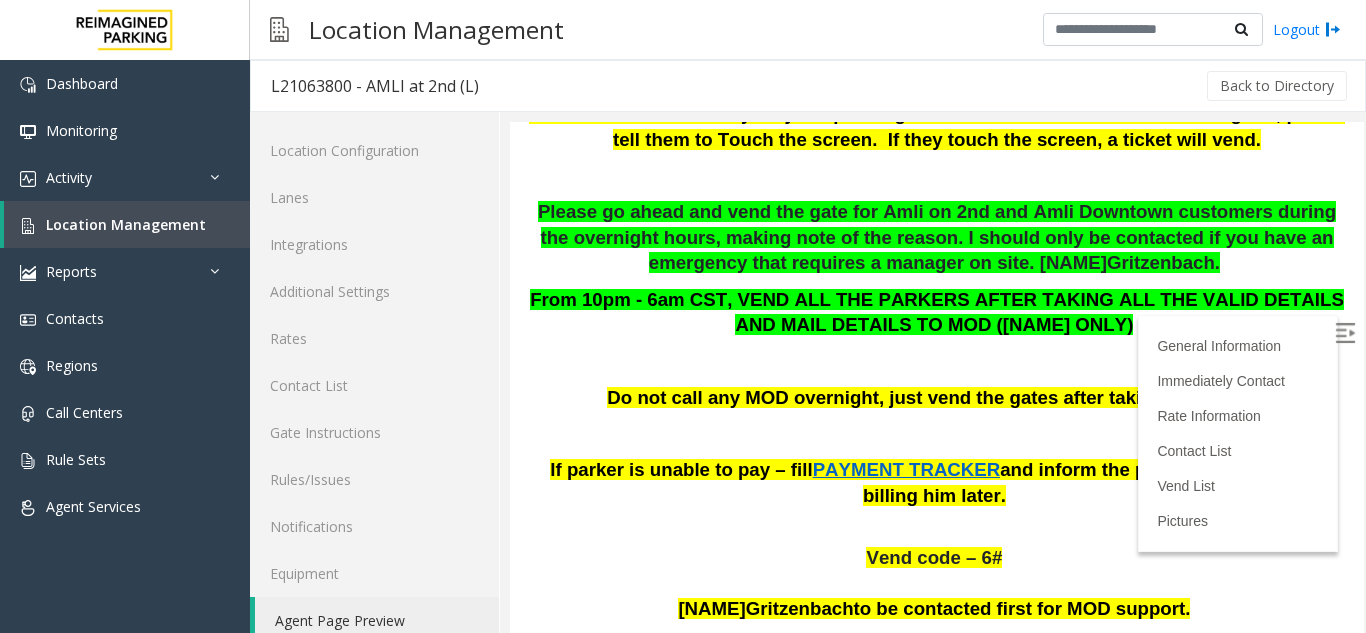 scroll, scrollTop: 573, scrollLeft: 0, axis: vertical 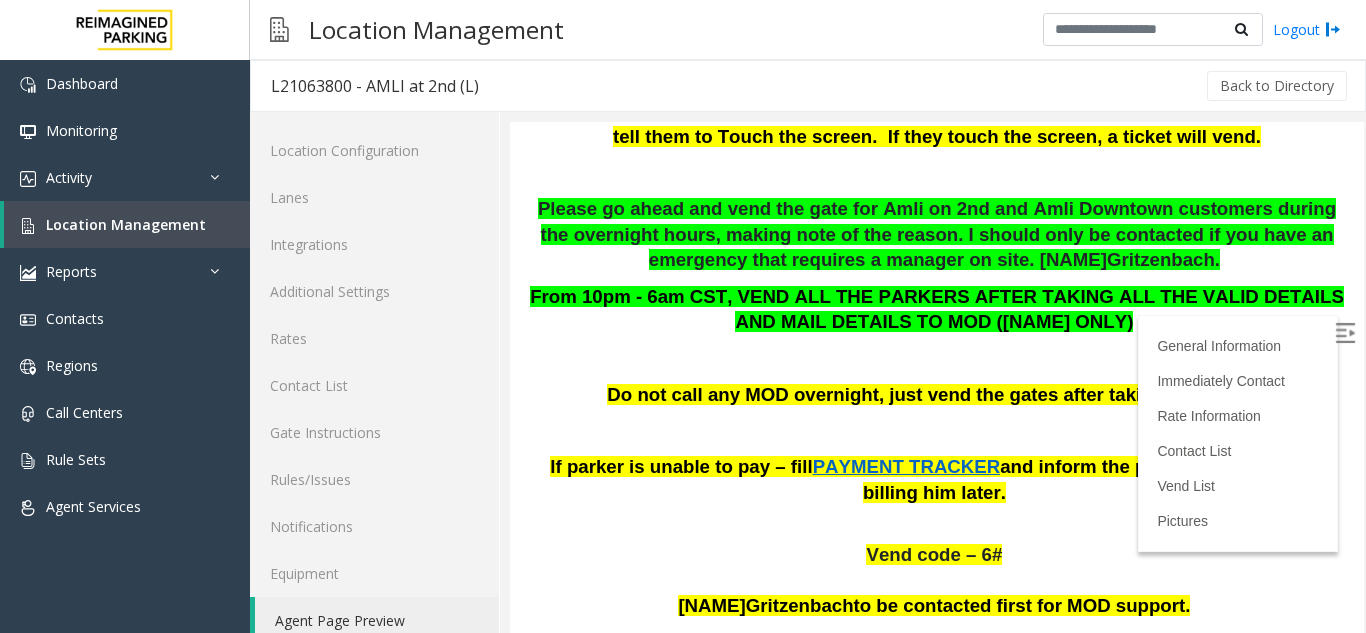 click at bounding box center [937, 530] 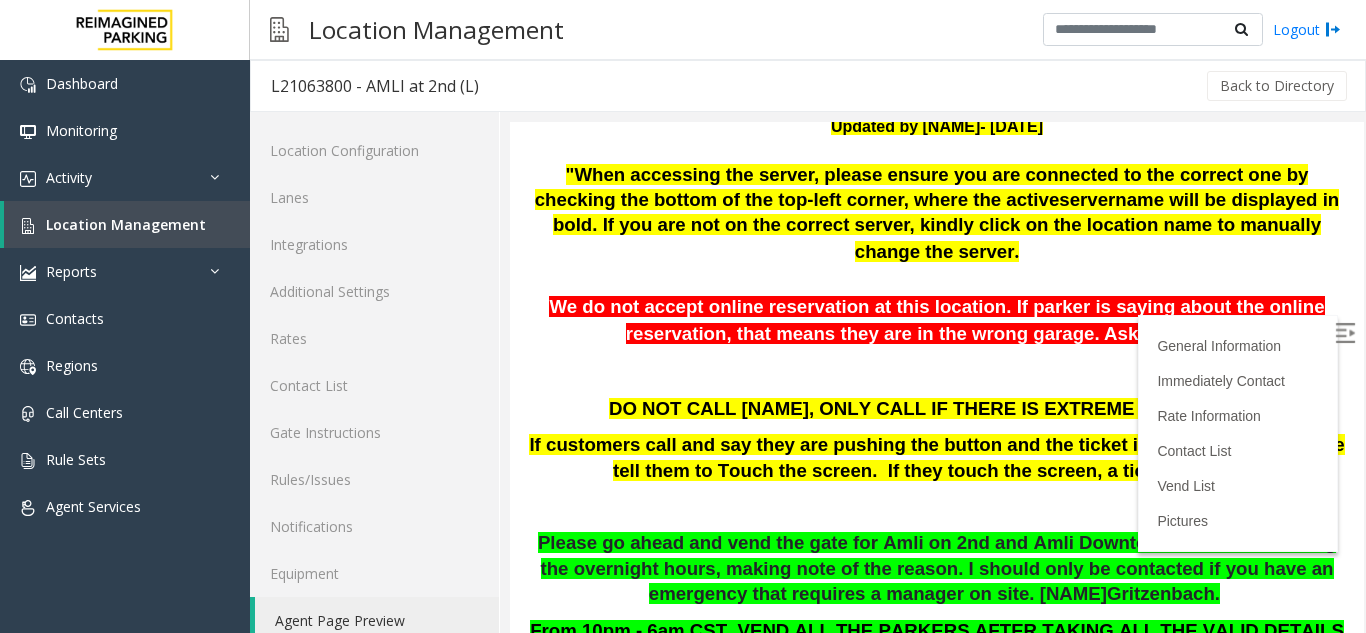 scroll, scrollTop: 227, scrollLeft: 0, axis: vertical 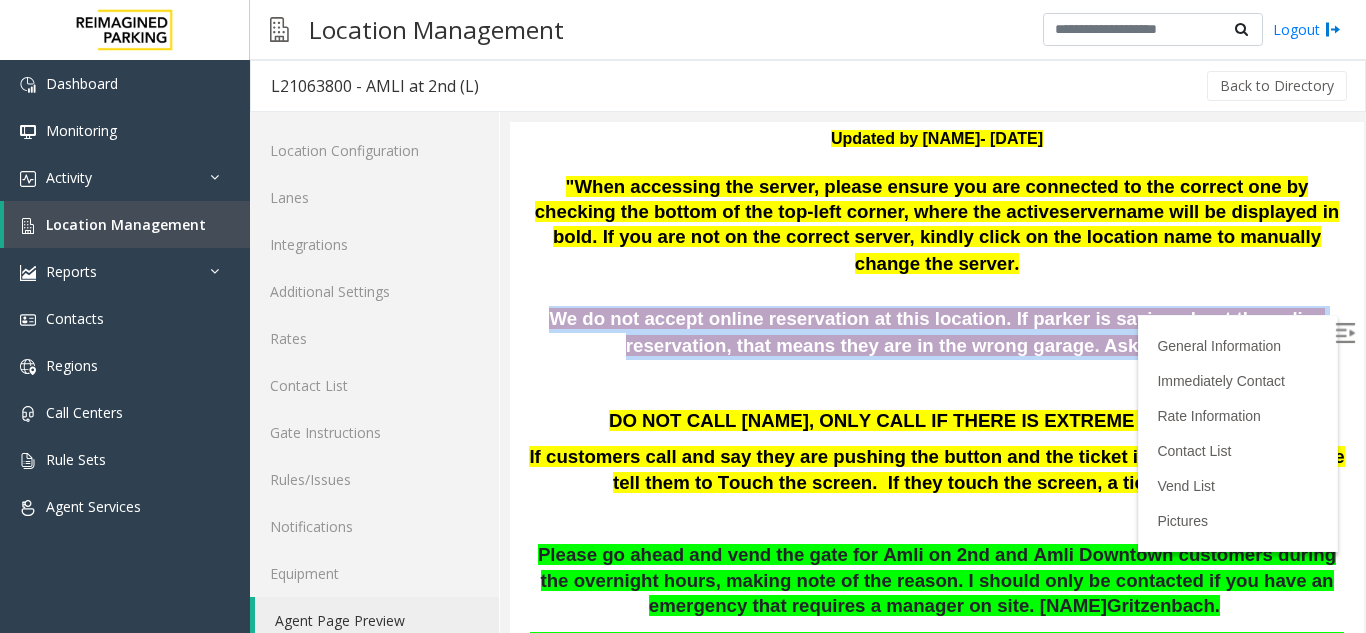 drag, startPoint x: 1168, startPoint y: 348, endPoint x: 519, endPoint y: 302, distance: 650.6282 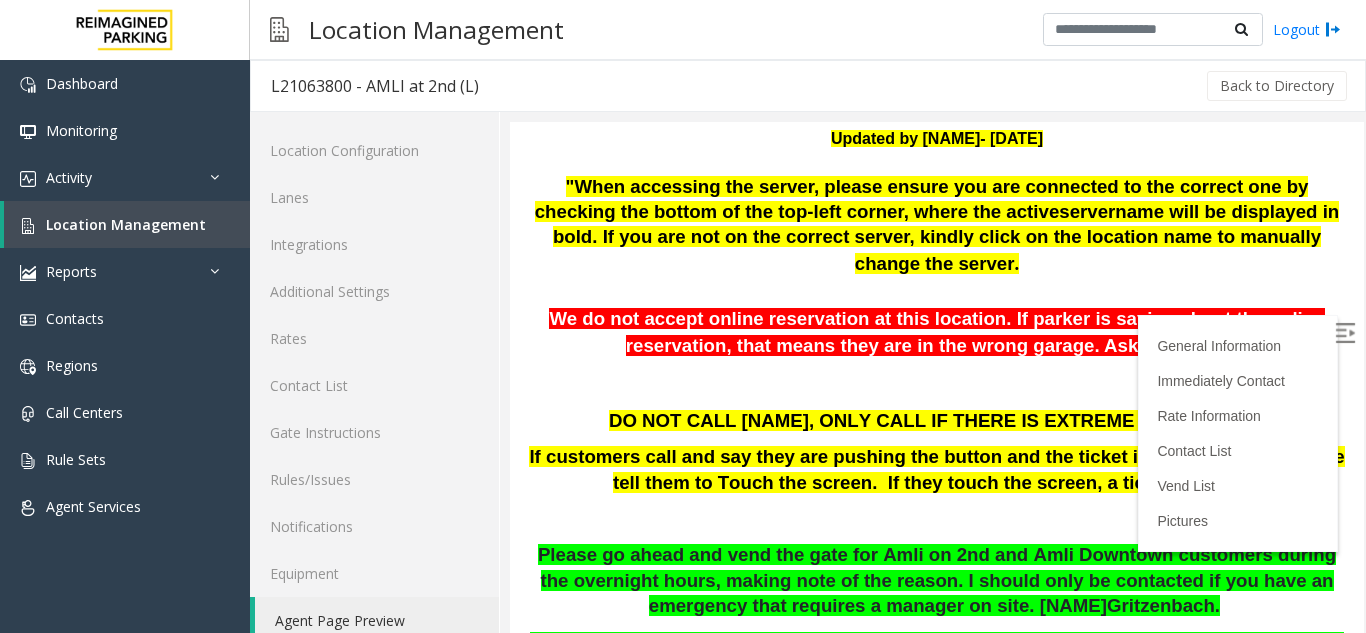 click on ""When accessing the server, please ensure you are connected to the correct one by checking the bottom of the top-left corner, where the active  server  name will be displayed in bold. If you are not on the correct server, kindly click on the location name to manually change the server ." at bounding box center (937, 226) 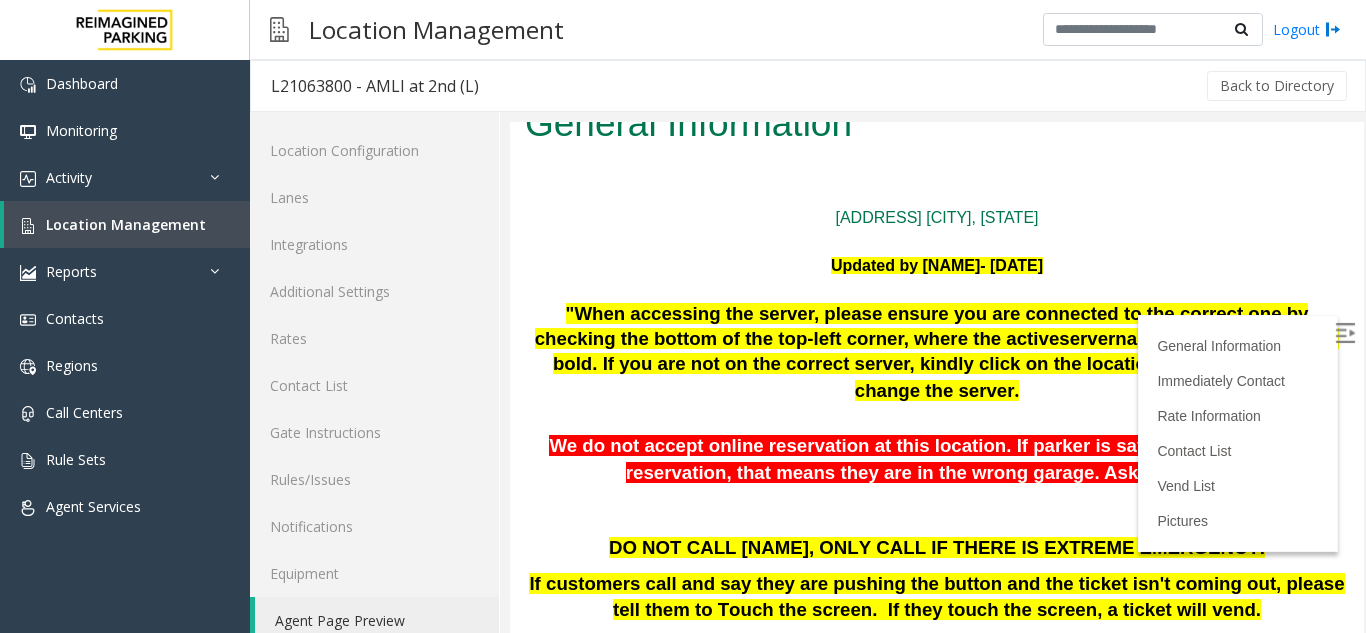 scroll, scrollTop: 0, scrollLeft: 0, axis: both 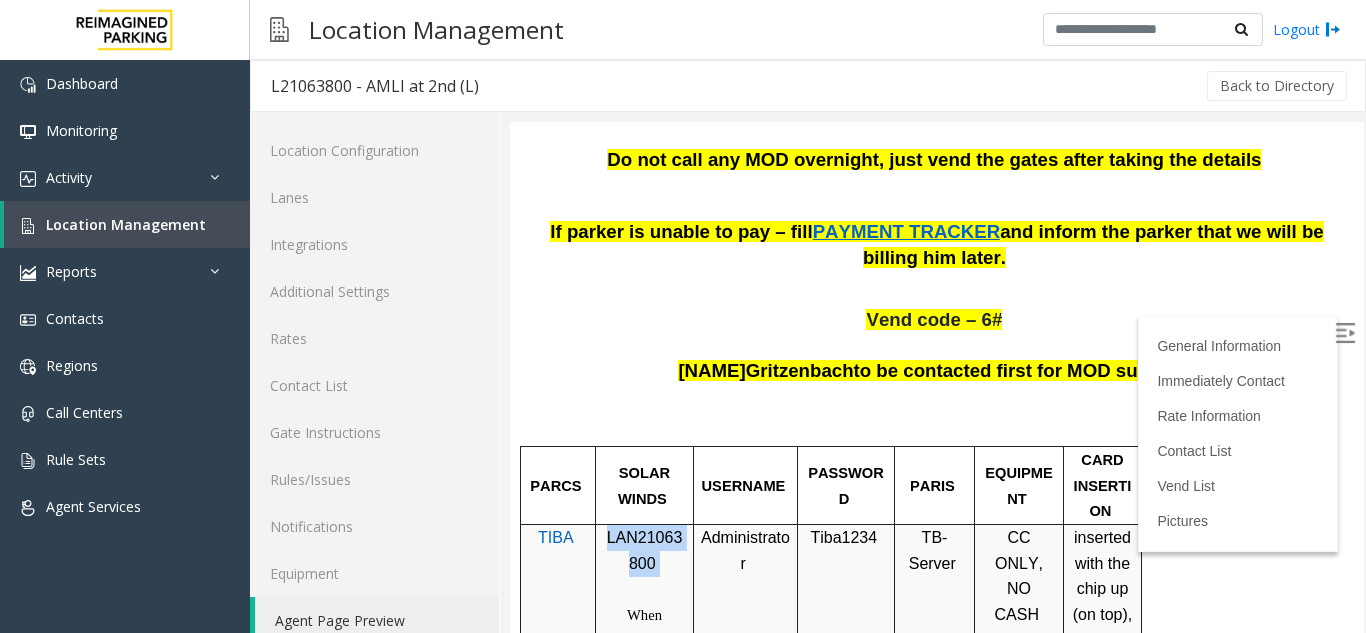 drag, startPoint x: 604, startPoint y: 539, endPoint x: 655, endPoint y: 573, distance: 61.294373 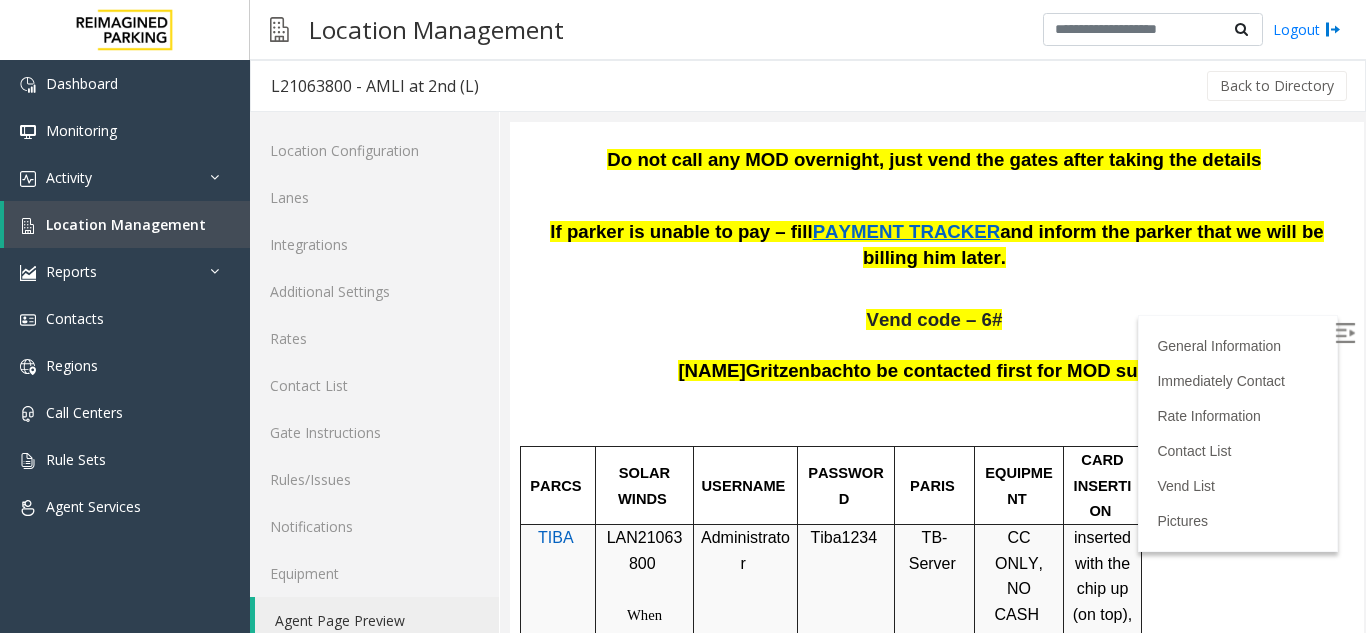 click on "[NAME]" at bounding box center (711, 370) 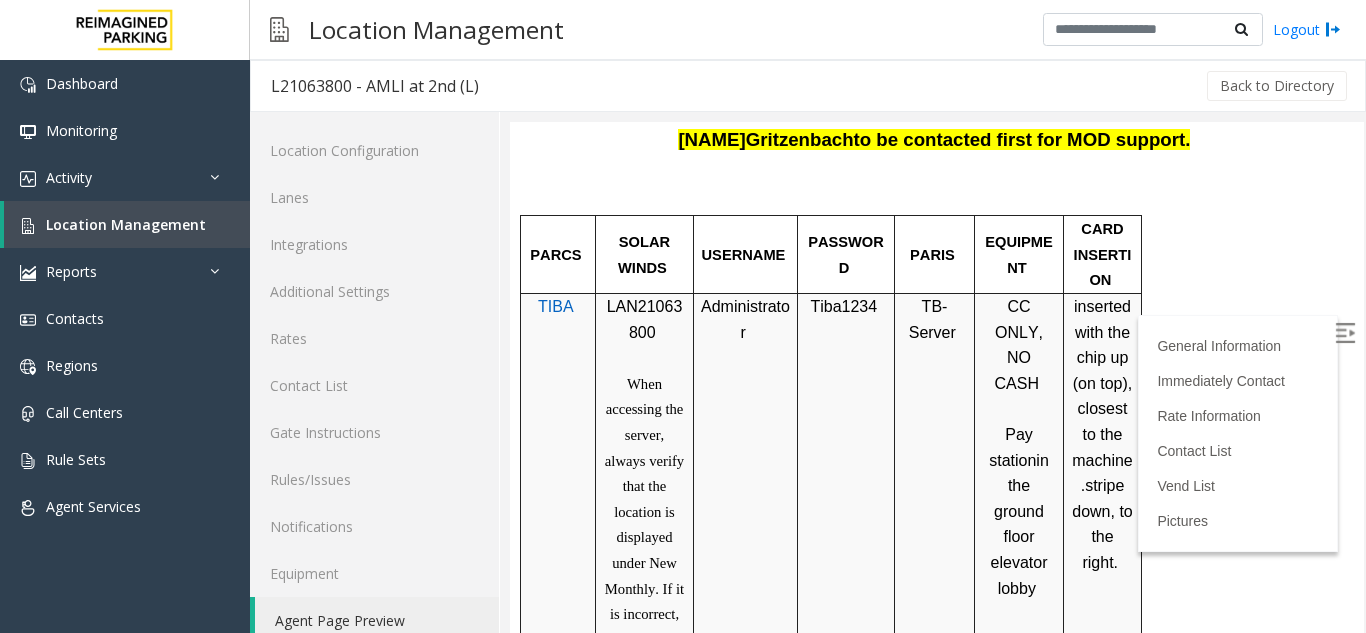 scroll, scrollTop: 1108, scrollLeft: 0, axis: vertical 